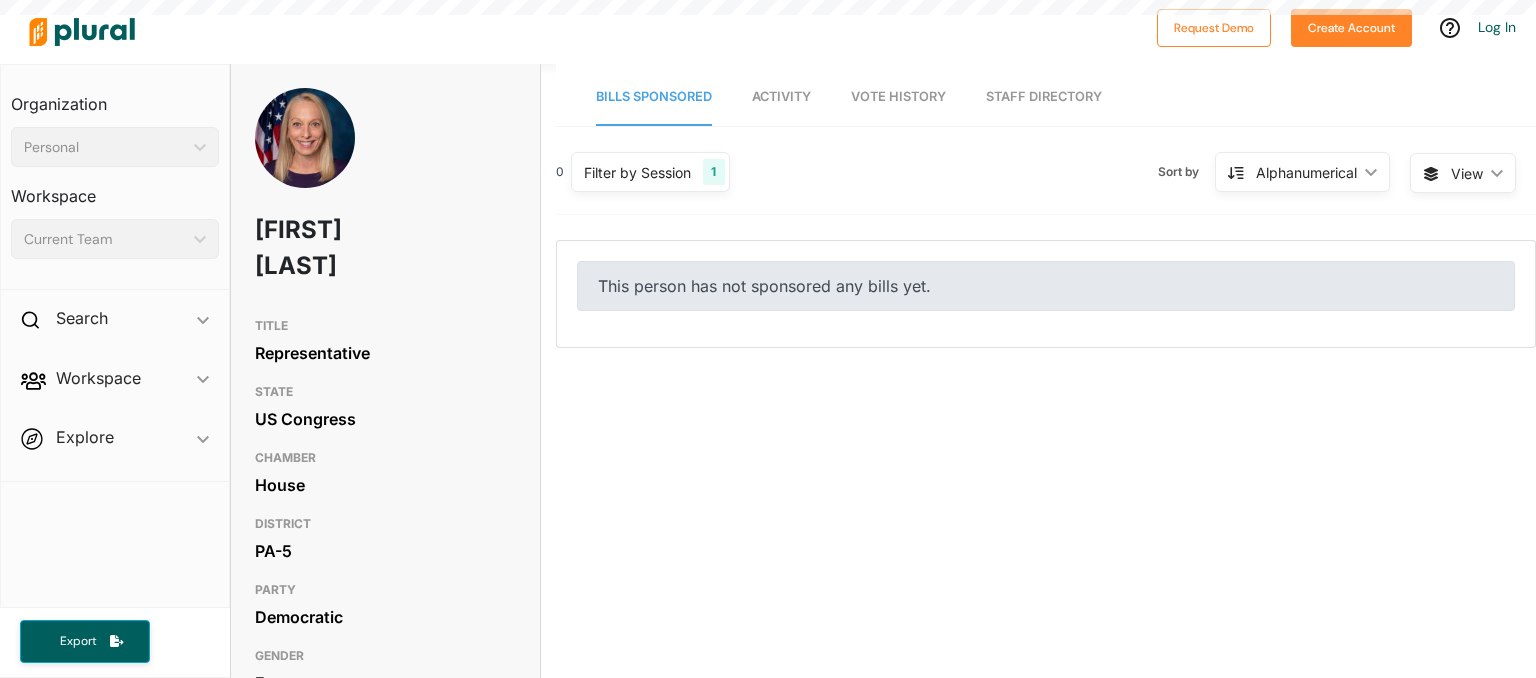 scroll, scrollTop: 0, scrollLeft: 0, axis: both 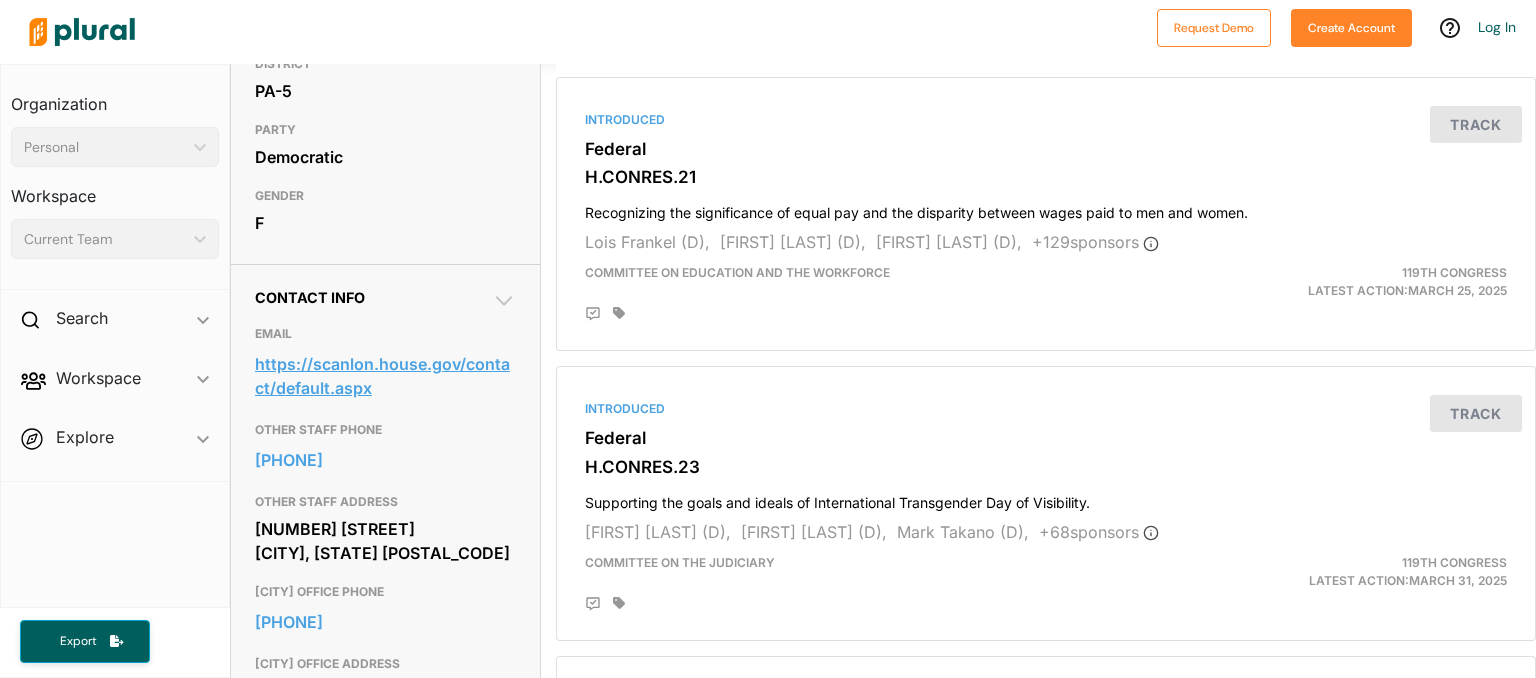 click on "https://scanlon.house.gov/contact/default.aspx" at bounding box center [386, 376] 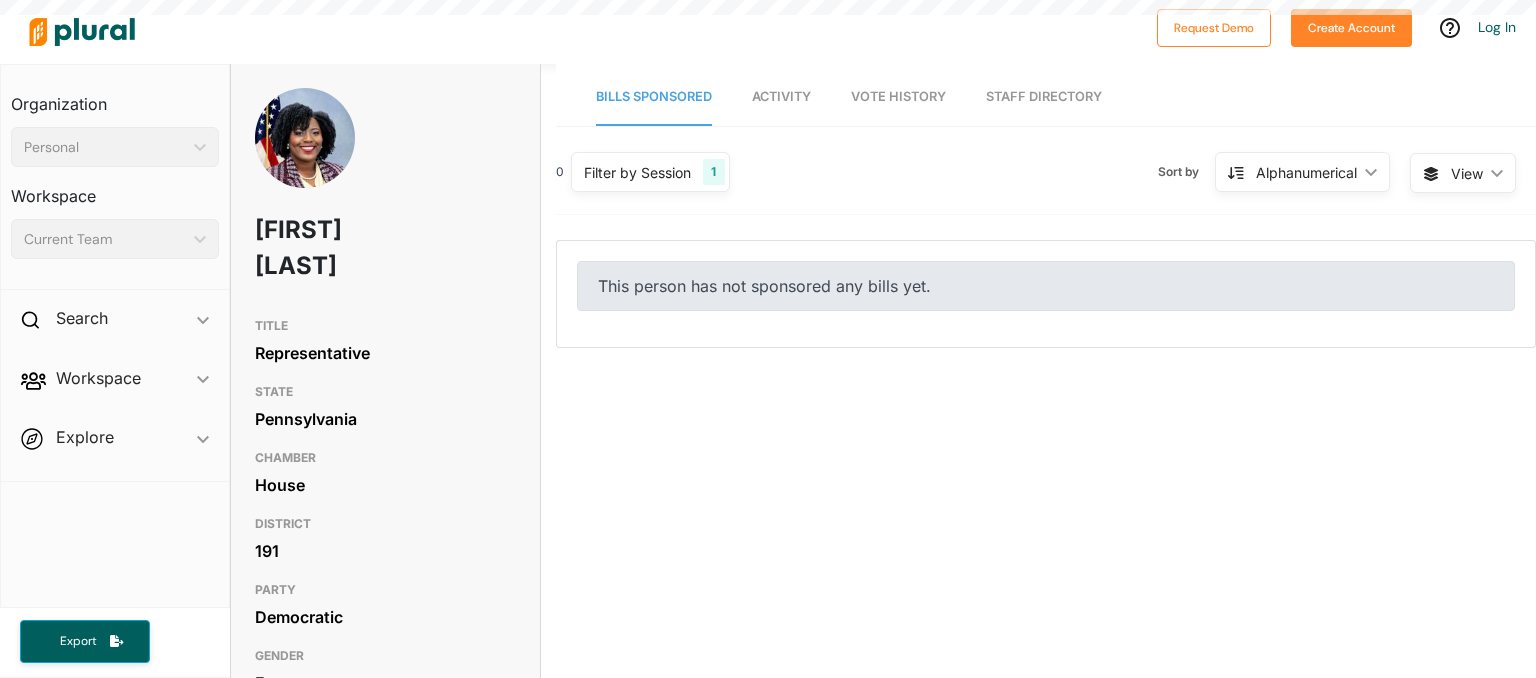 scroll, scrollTop: 0, scrollLeft: 0, axis: both 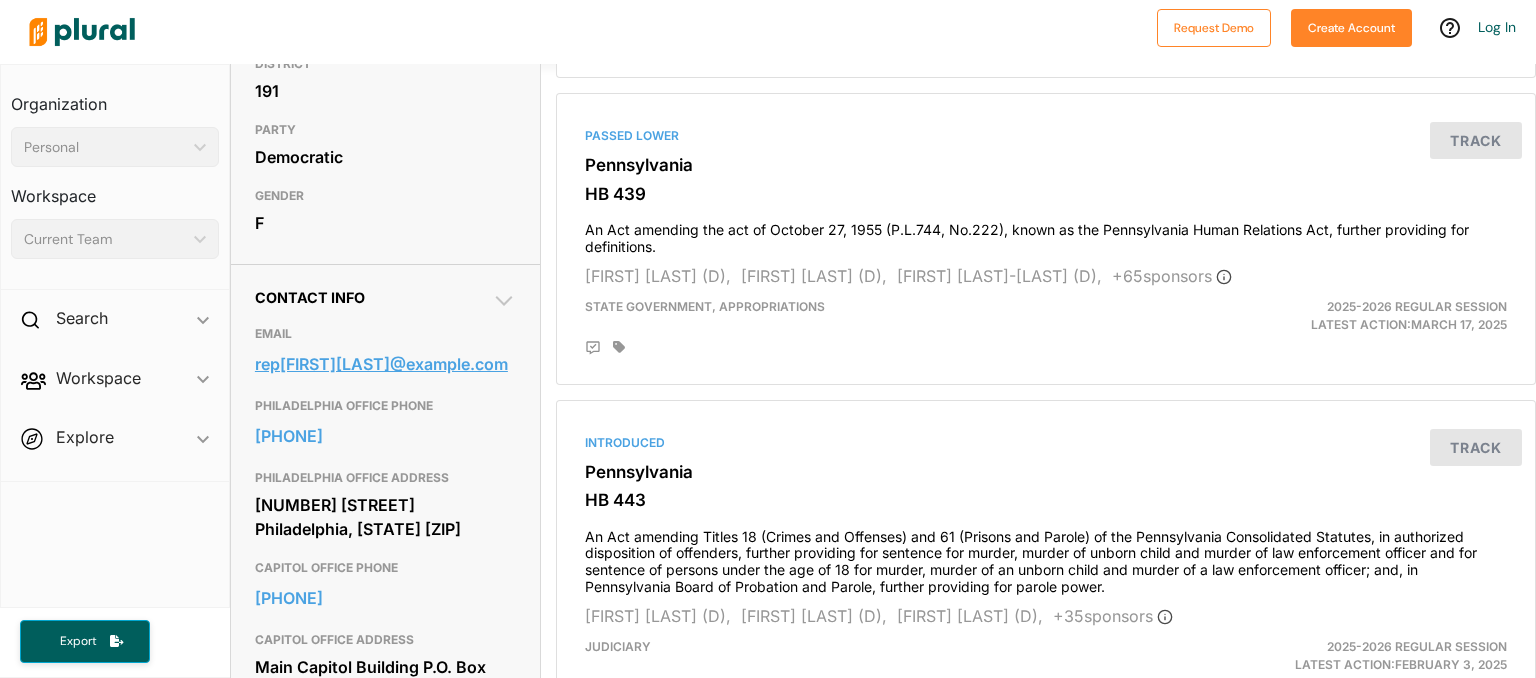 click on "repjoanna191@gmail.com" at bounding box center (386, 364) 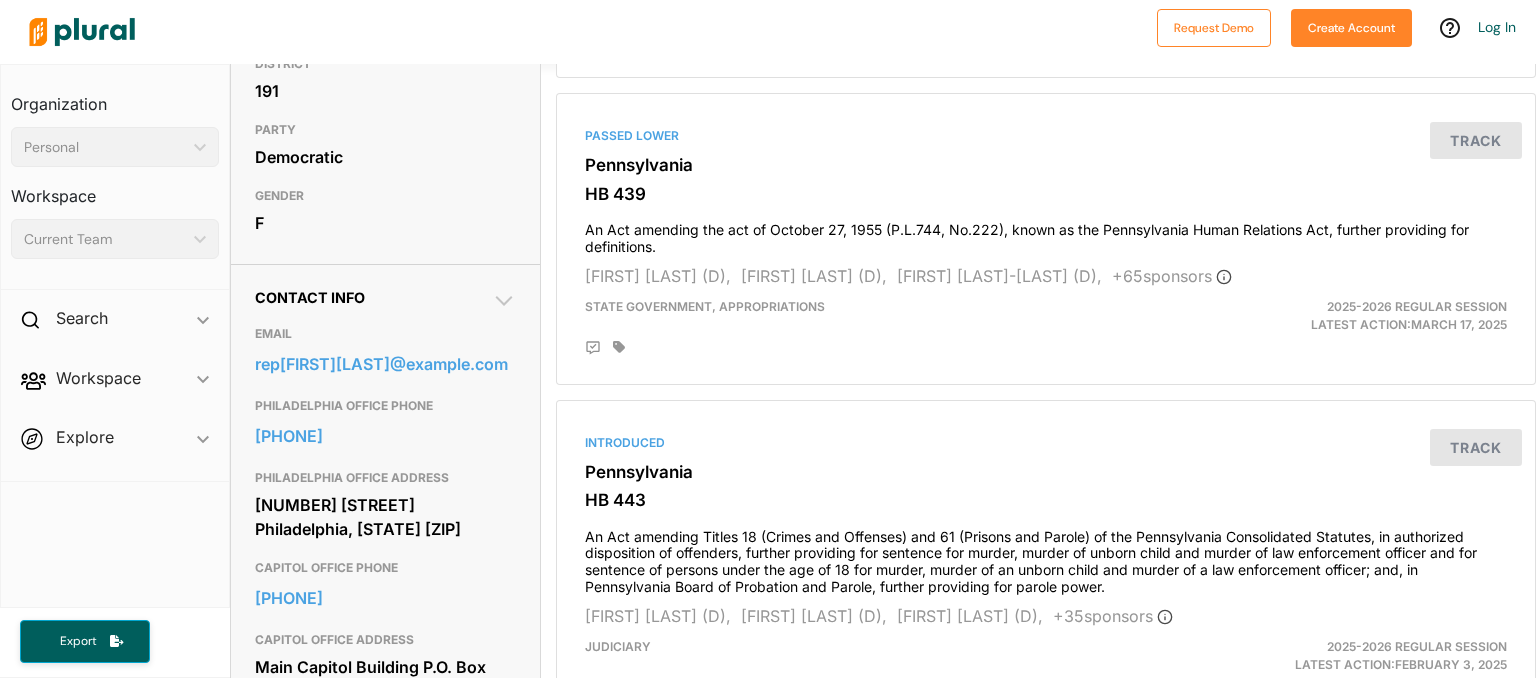 click on "Contact Info" at bounding box center [386, 297] 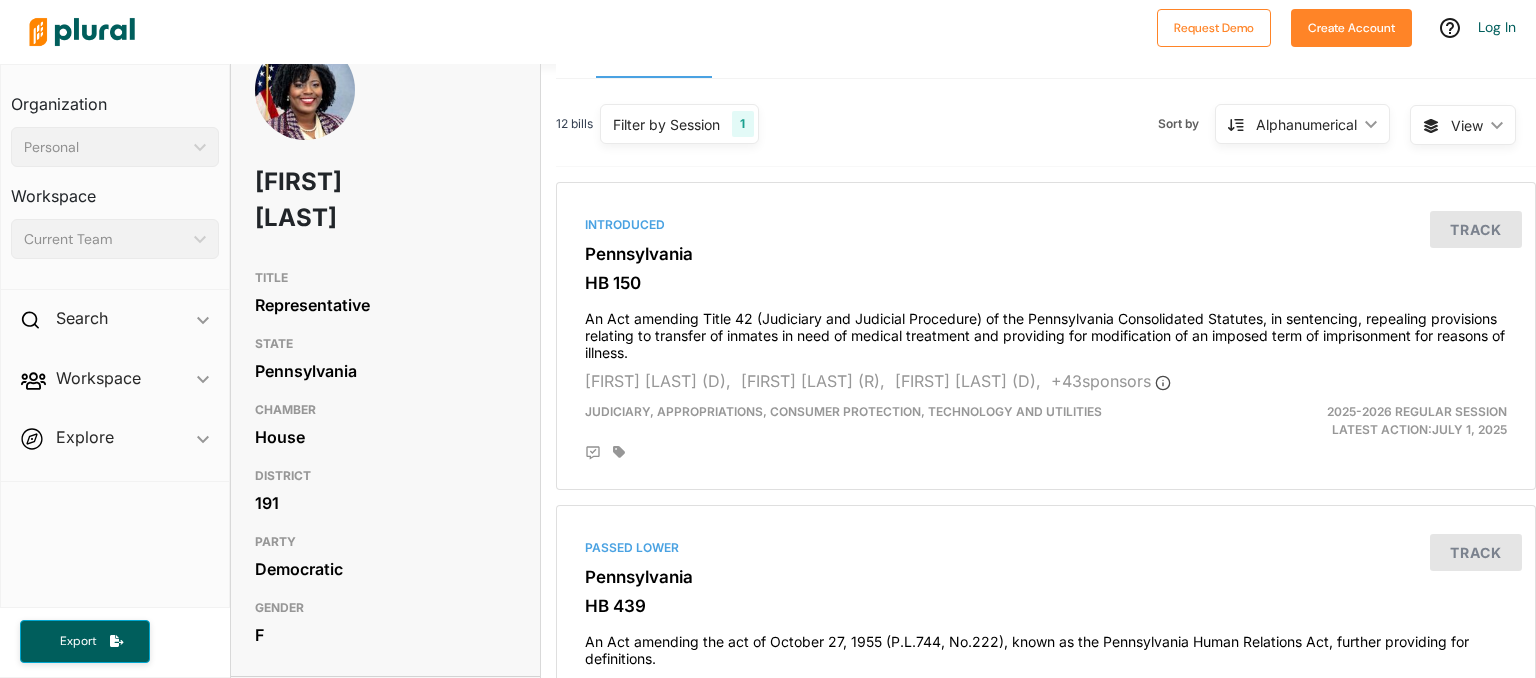scroll, scrollTop: 0, scrollLeft: 0, axis: both 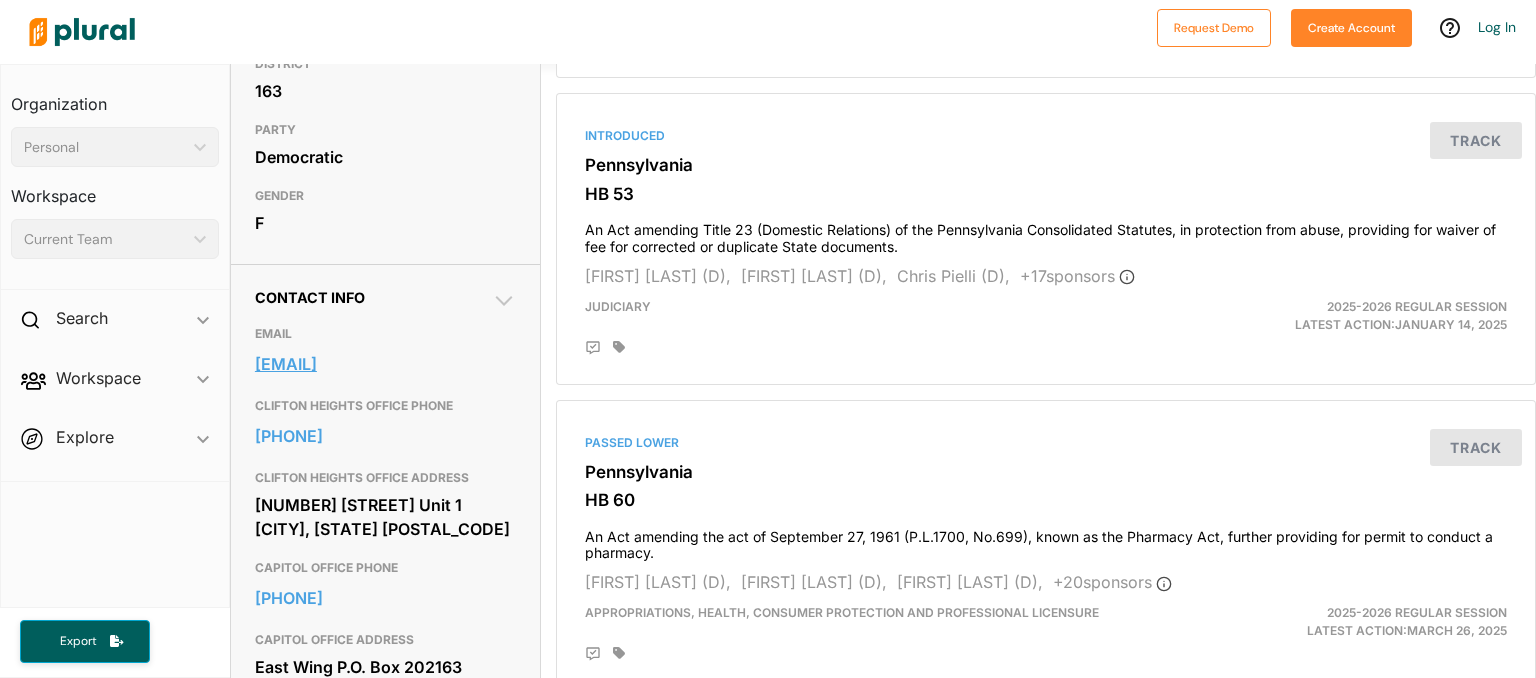 click on "[EMAIL]" at bounding box center (386, 364) 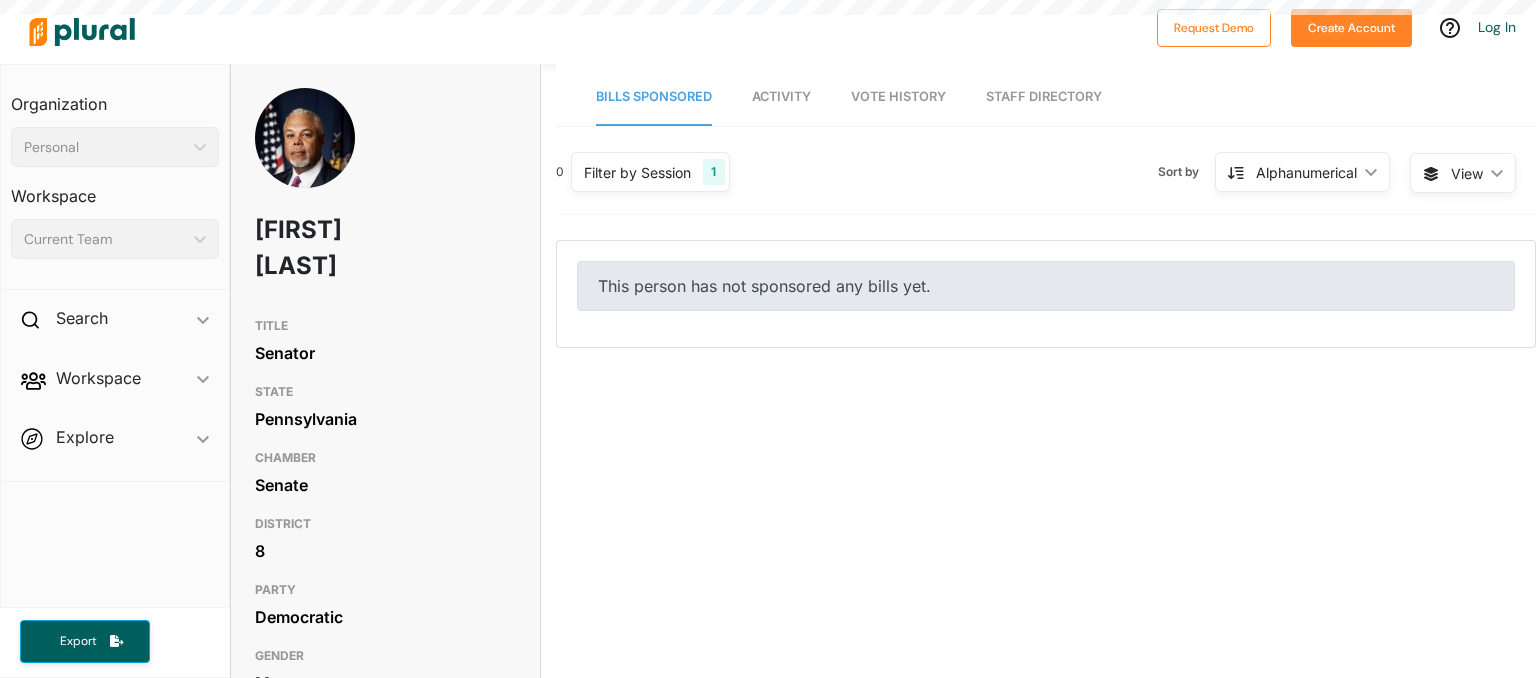scroll, scrollTop: 0, scrollLeft: 0, axis: both 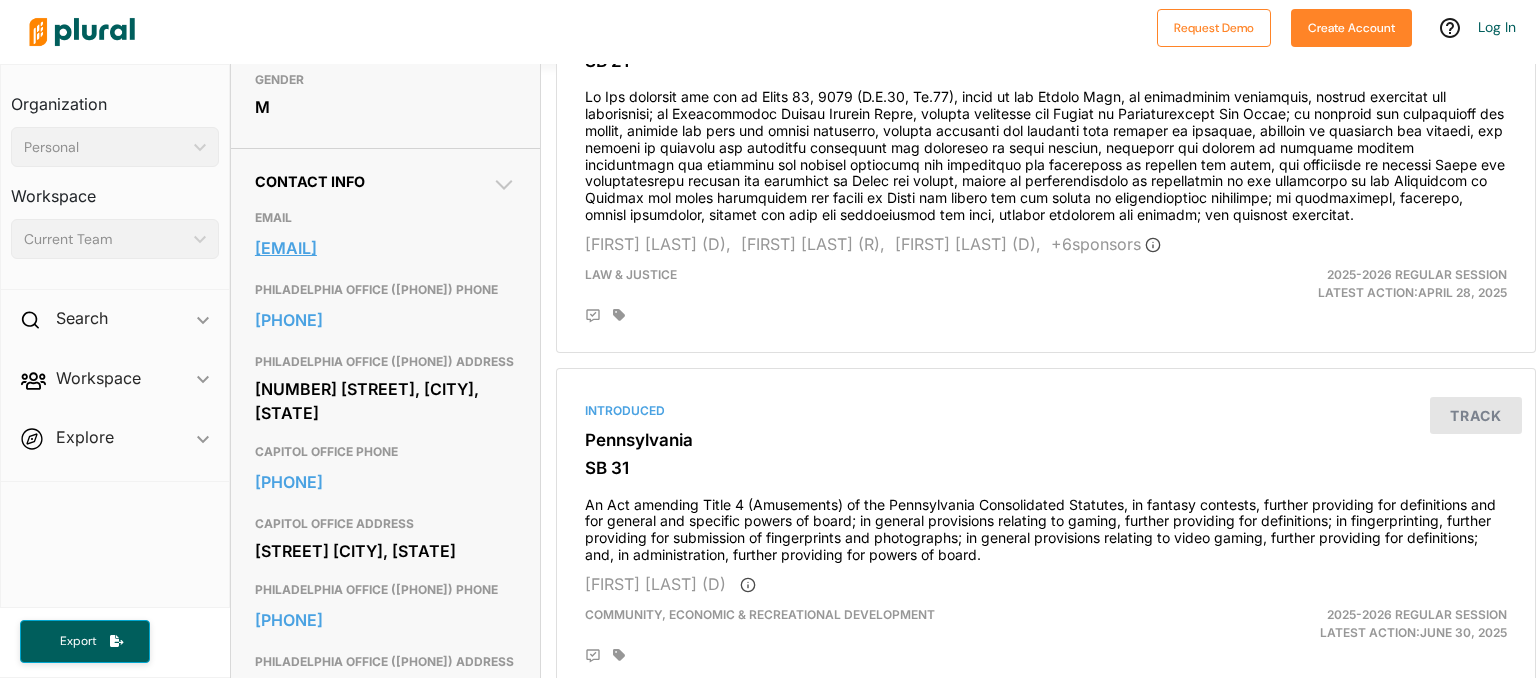 click on "williams@pasenate.com" at bounding box center (386, 248) 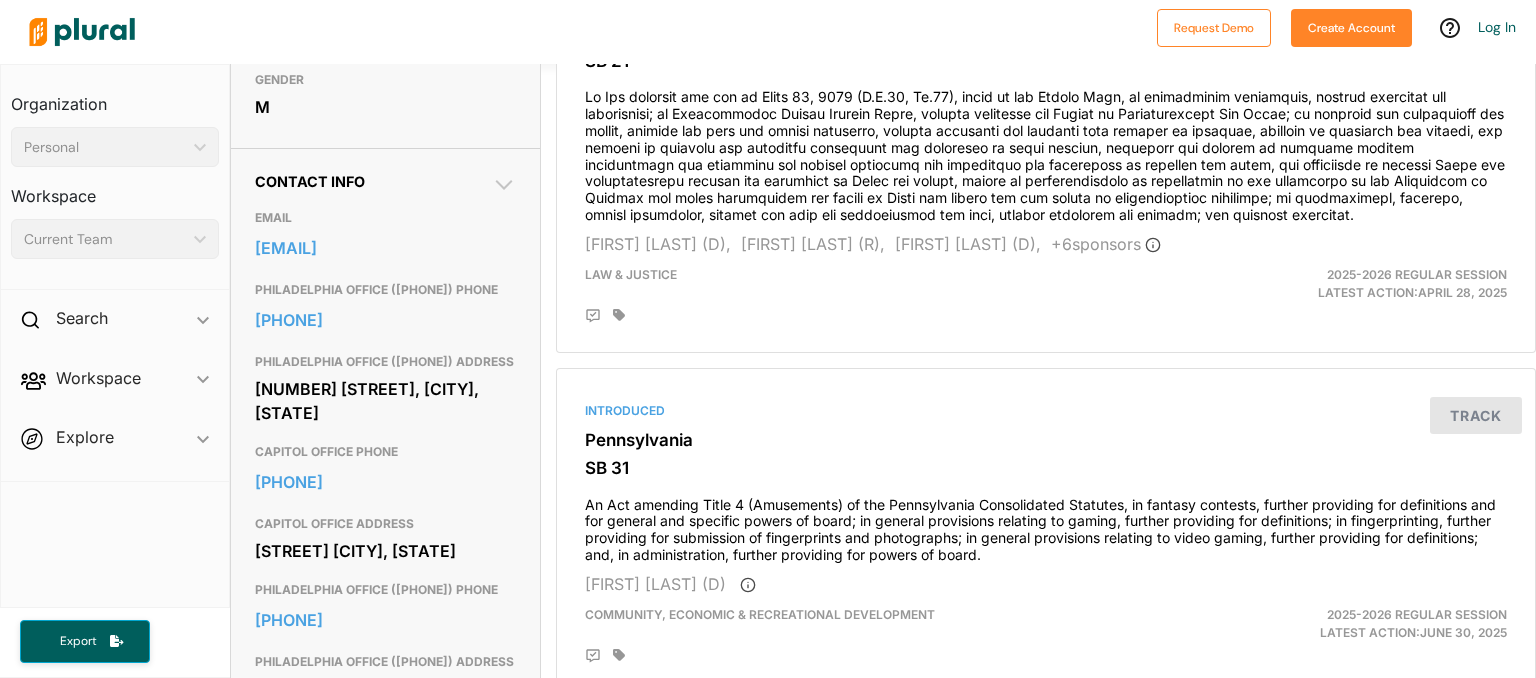 click on "Contact Info" at bounding box center [386, 181] 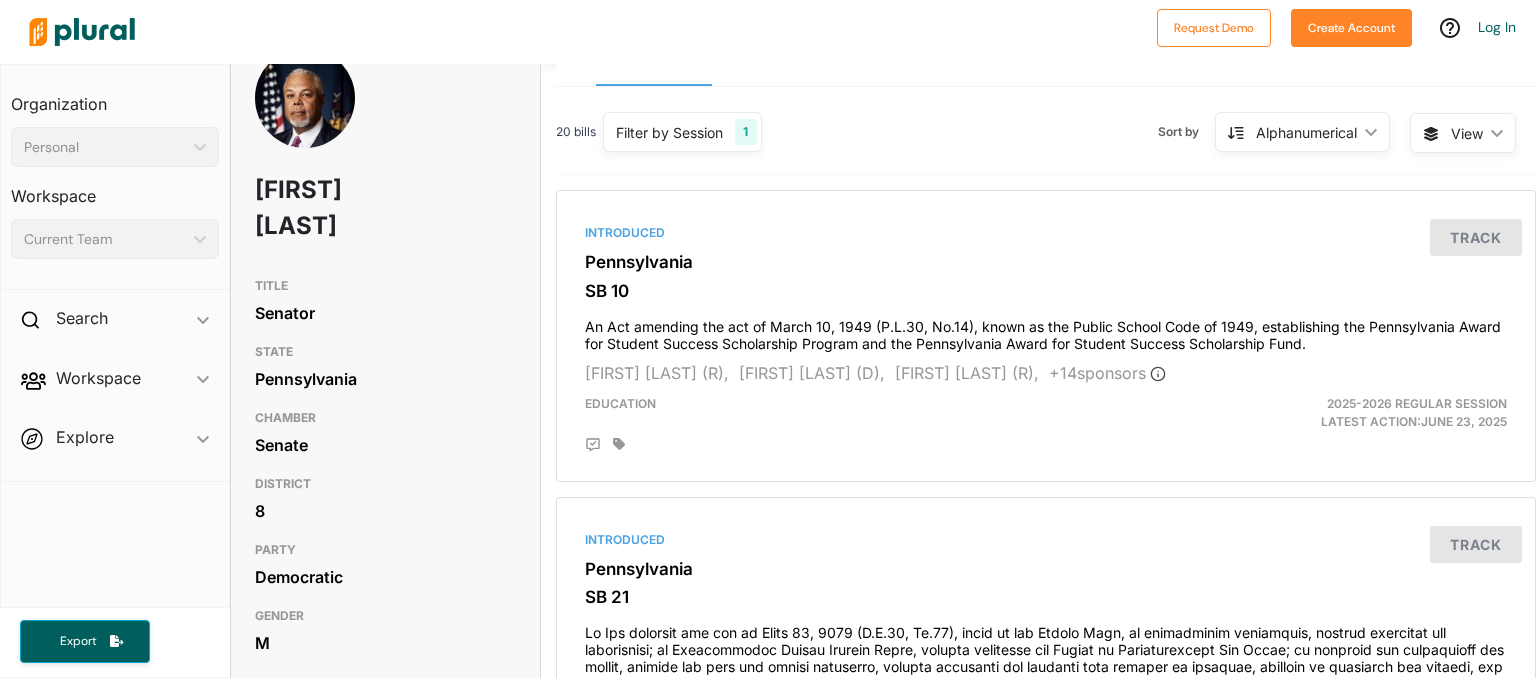 scroll, scrollTop: 0, scrollLeft: 0, axis: both 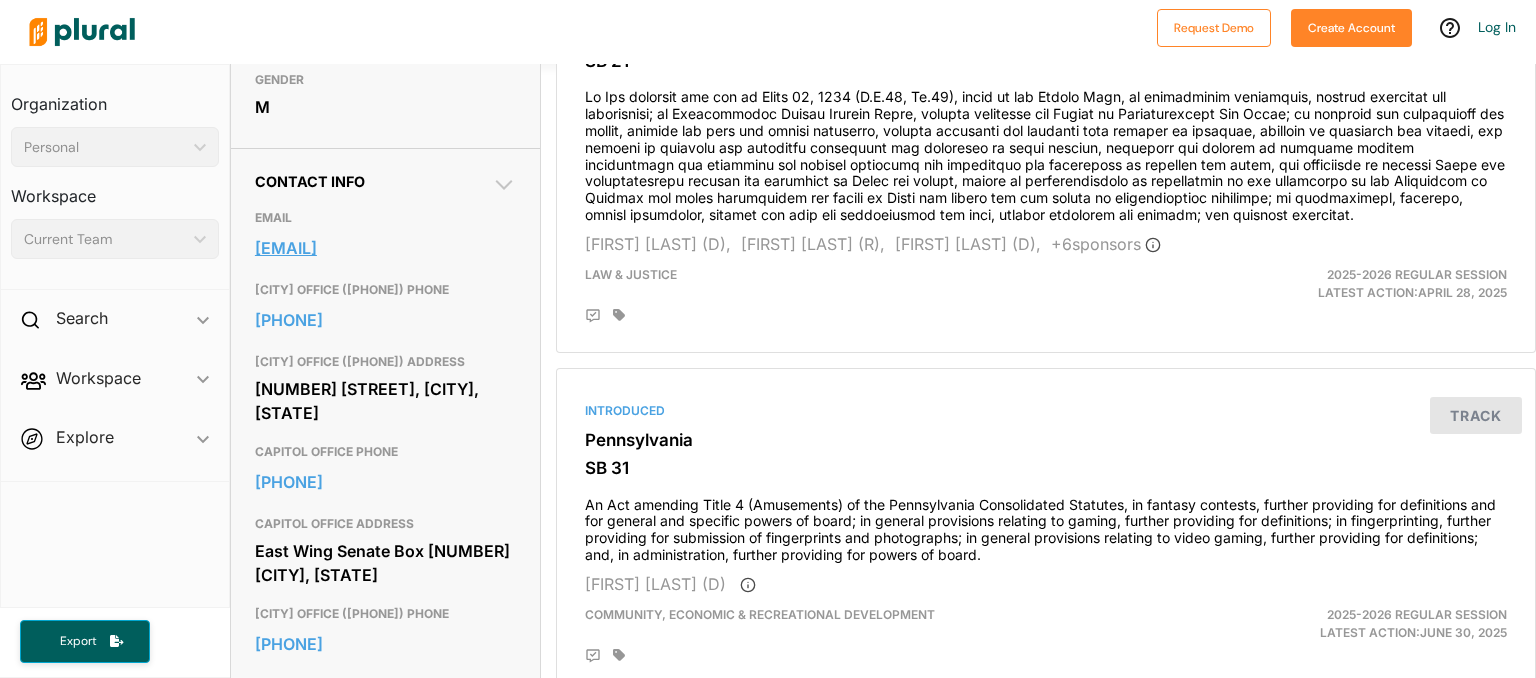 click on "[EMAIL]" at bounding box center (386, 248) 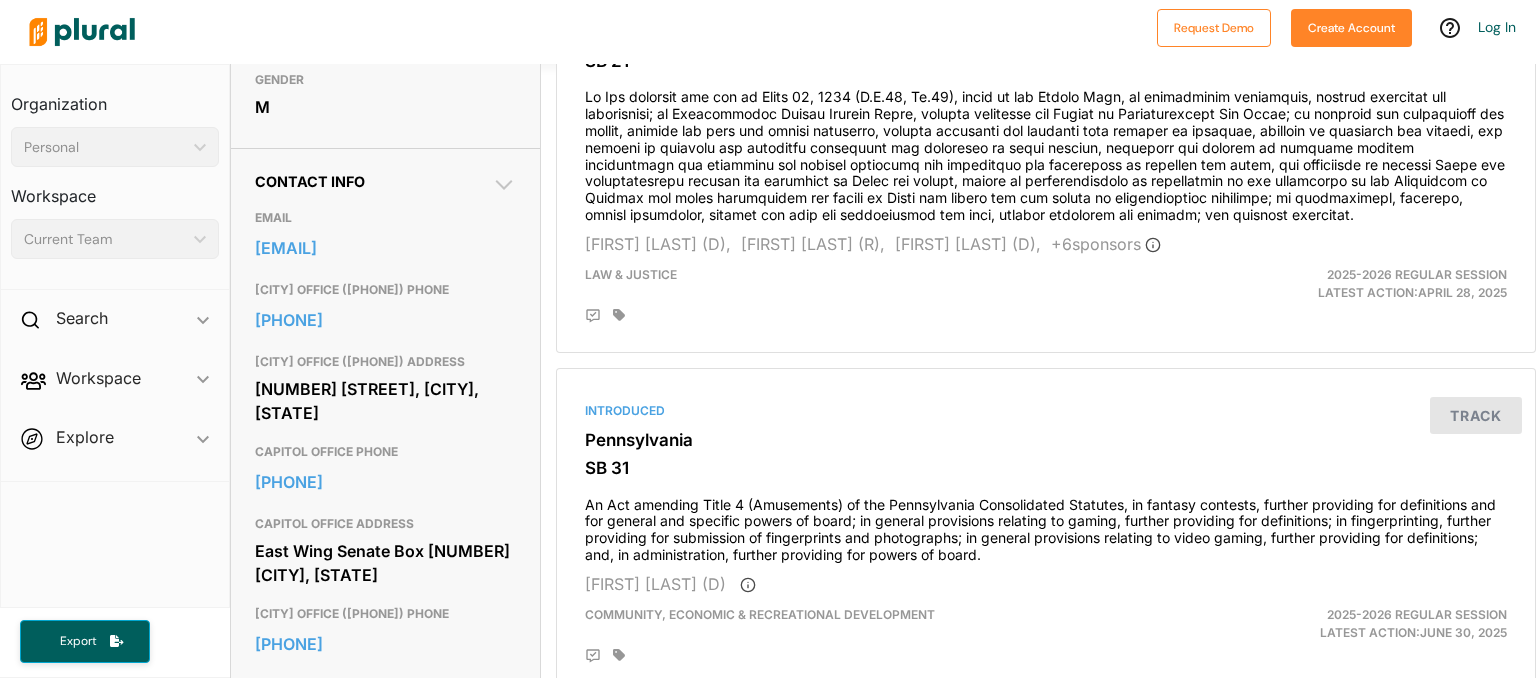 click 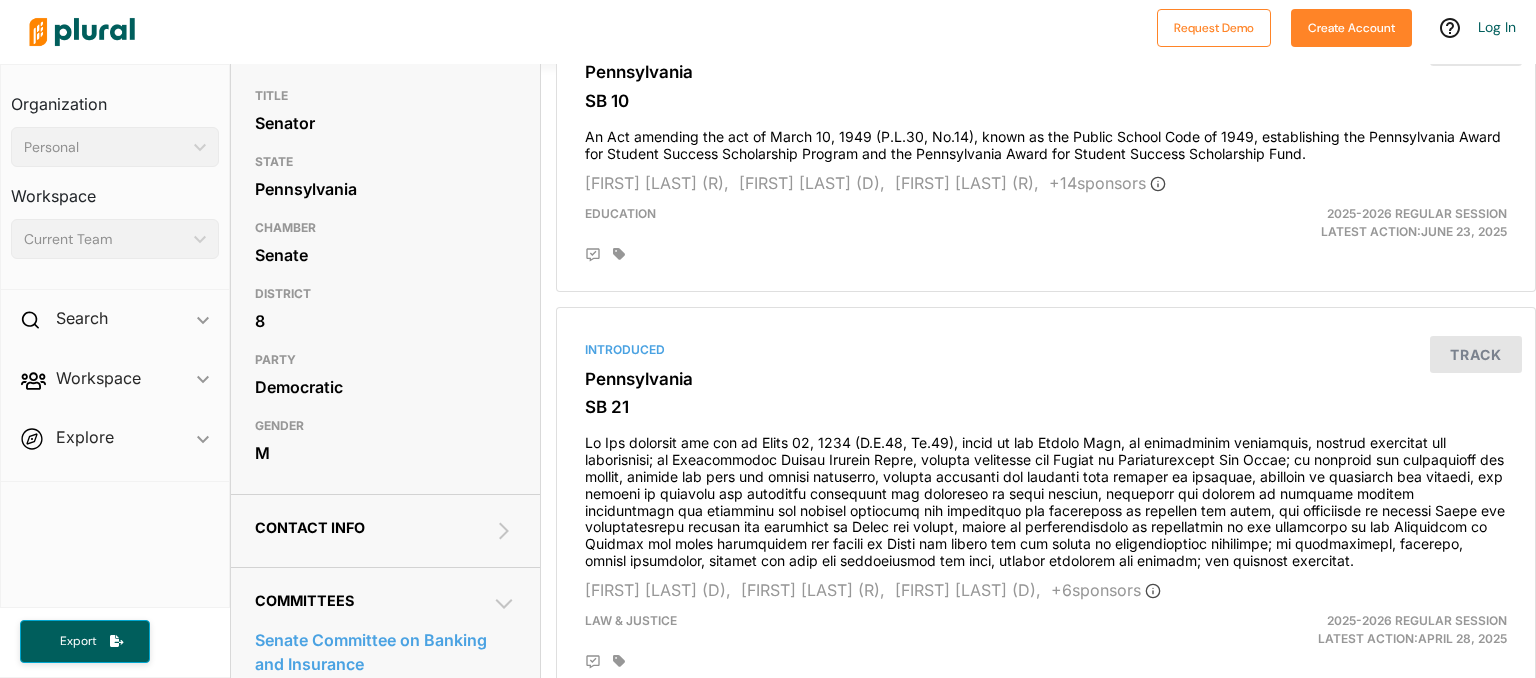 scroll, scrollTop: 0, scrollLeft: 0, axis: both 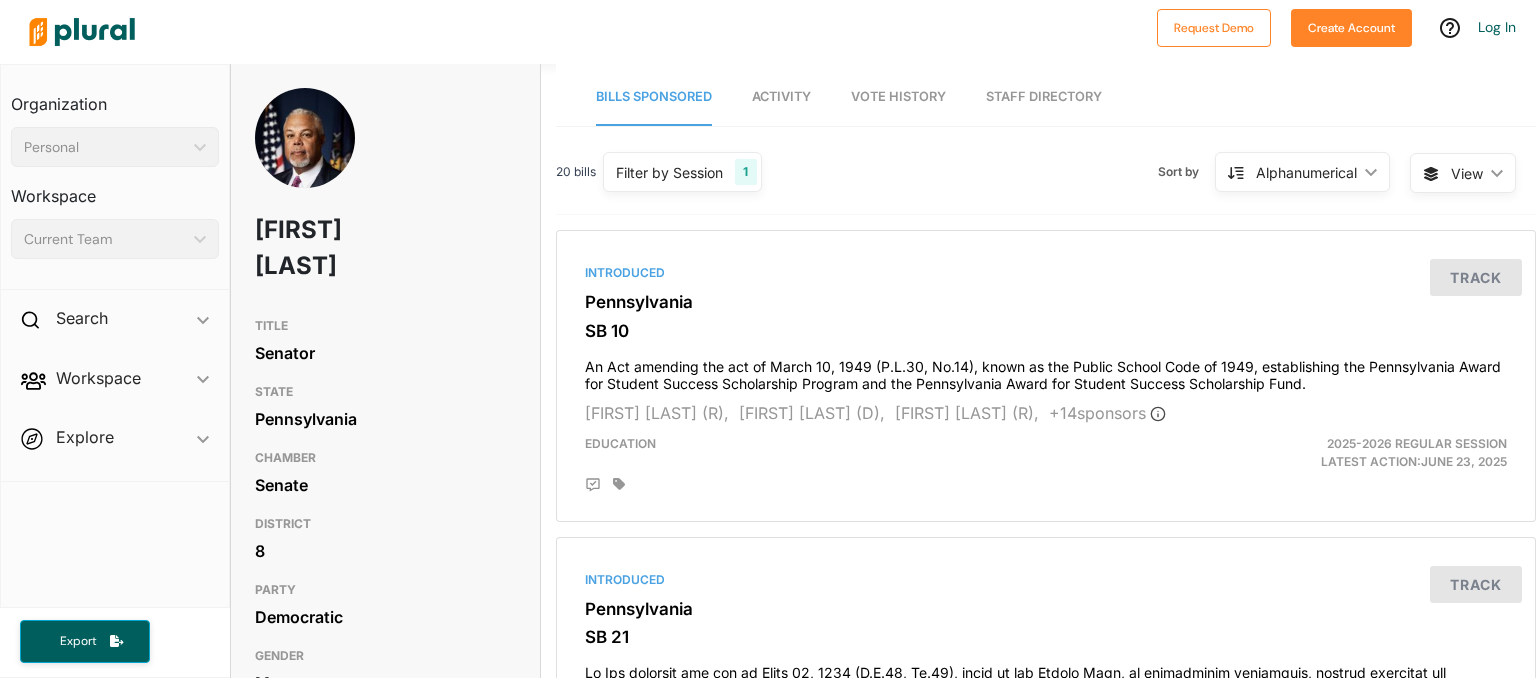 click on "Activity" at bounding box center (781, 96) 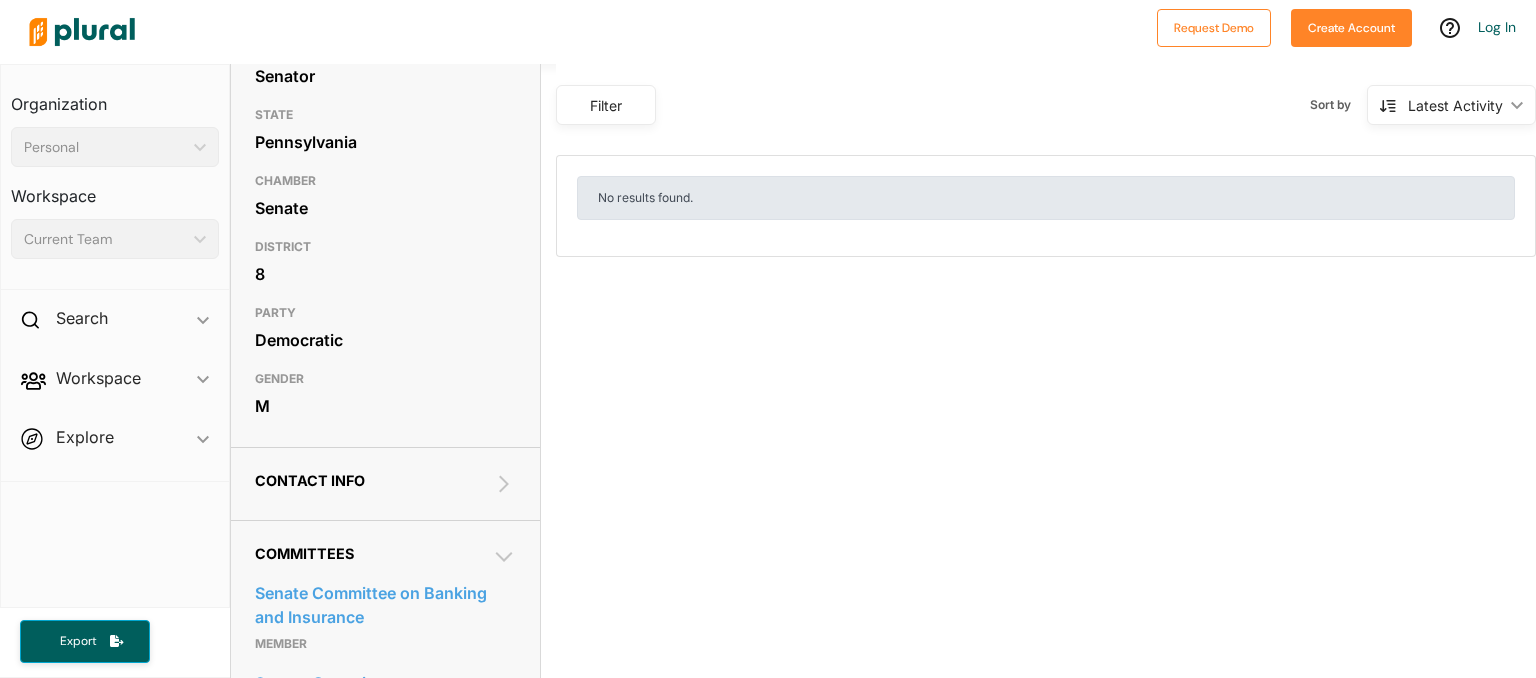 scroll, scrollTop: 345, scrollLeft: 0, axis: vertical 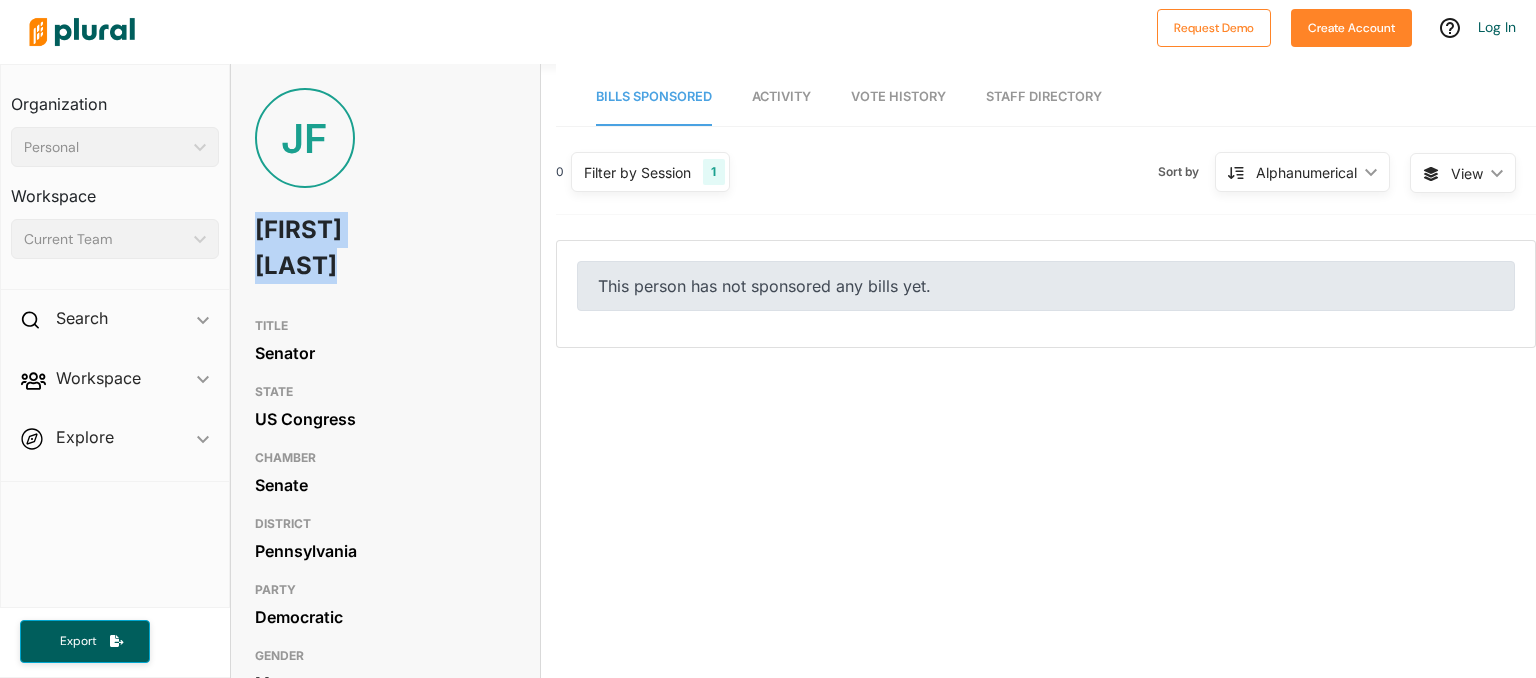 drag, startPoint x: 258, startPoint y: 226, endPoint x: 345, endPoint y: 270, distance: 97.49359 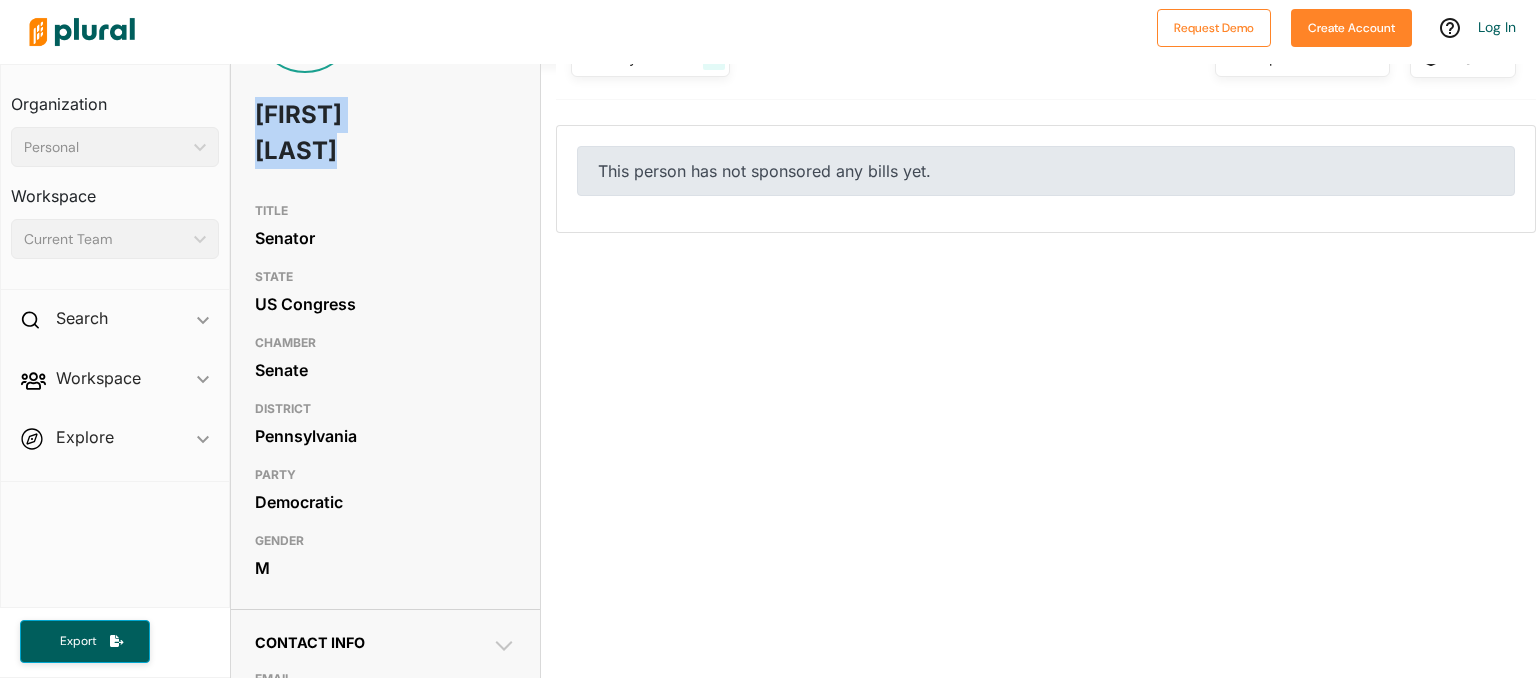 scroll, scrollTop: 230, scrollLeft: 0, axis: vertical 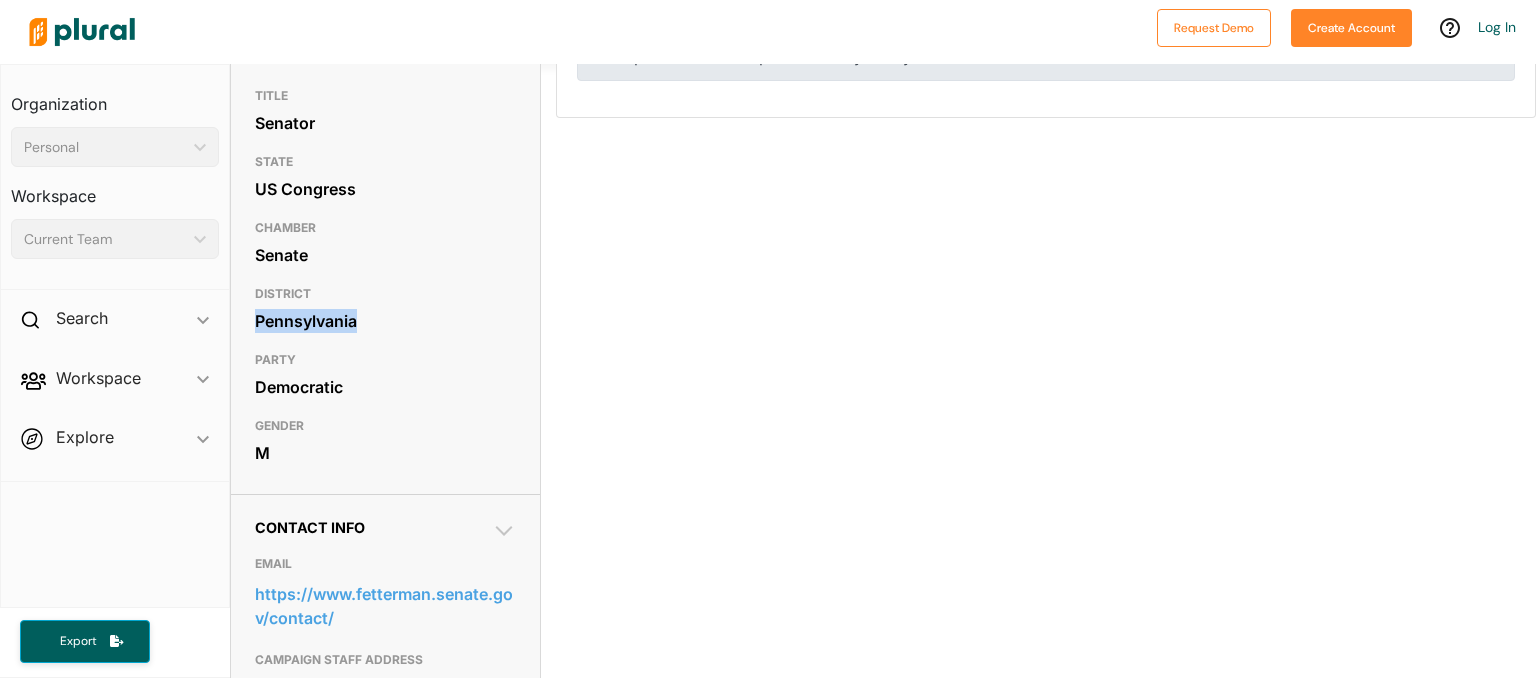 drag, startPoint x: 258, startPoint y: 320, endPoint x: 326, endPoint y: 337, distance: 70.0928 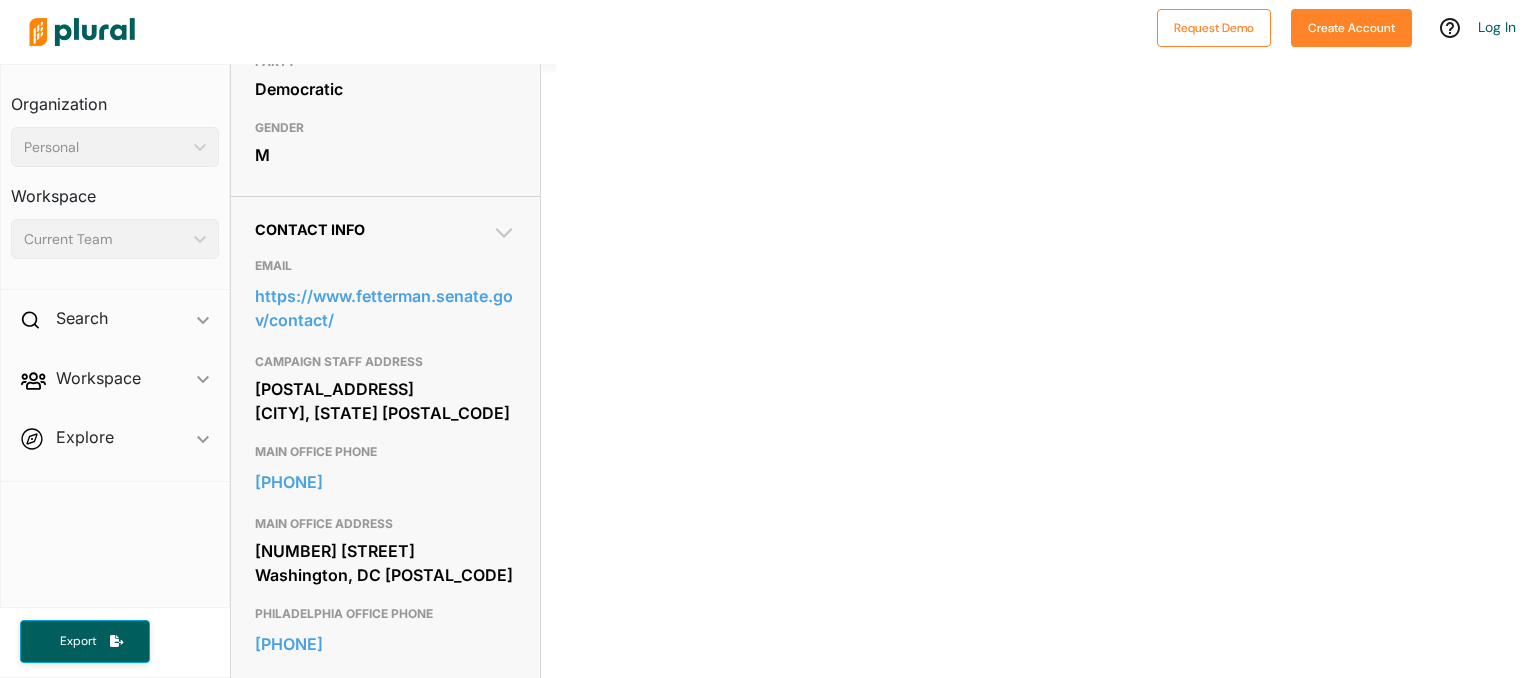scroll, scrollTop: 576, scrollLeft: 0, axis: vertical 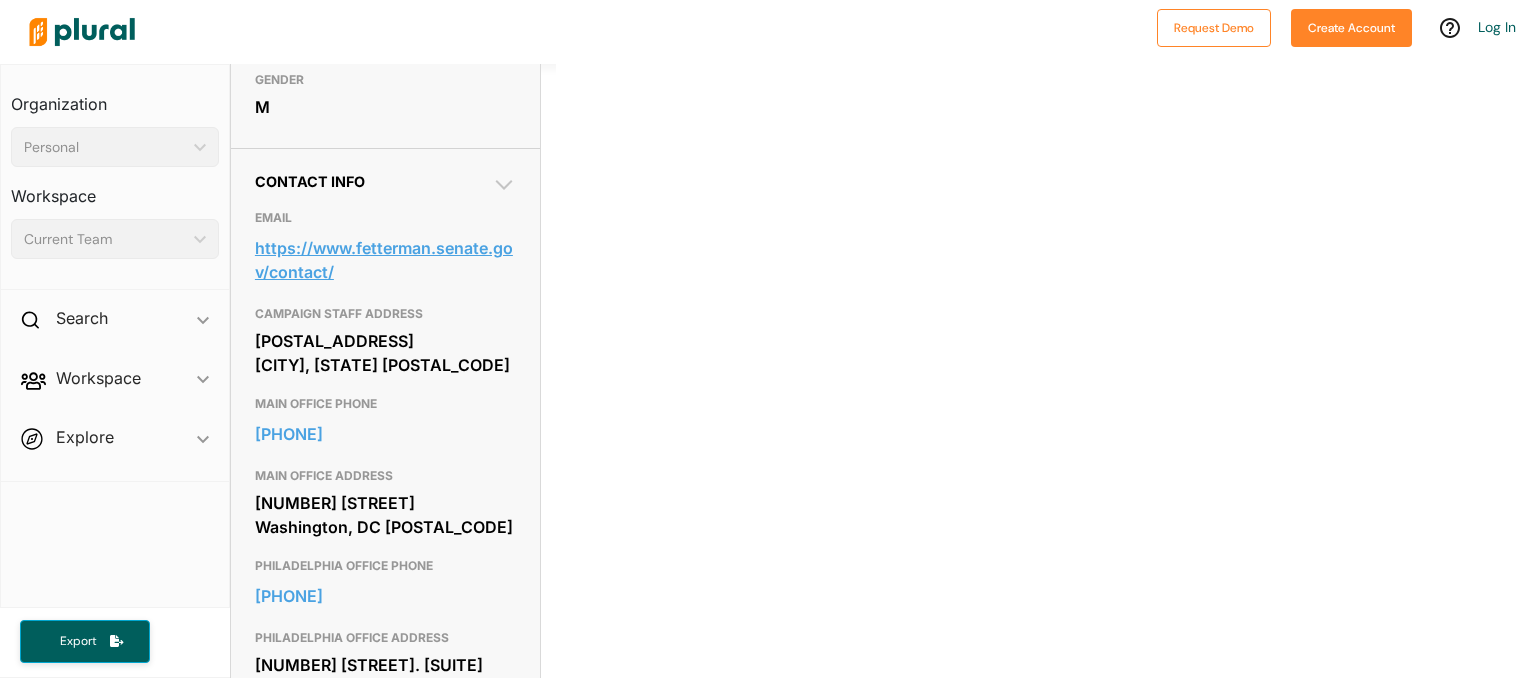 click on "https://www.fetterman.senate.gov/contact/" at bounding box center (386, 260) 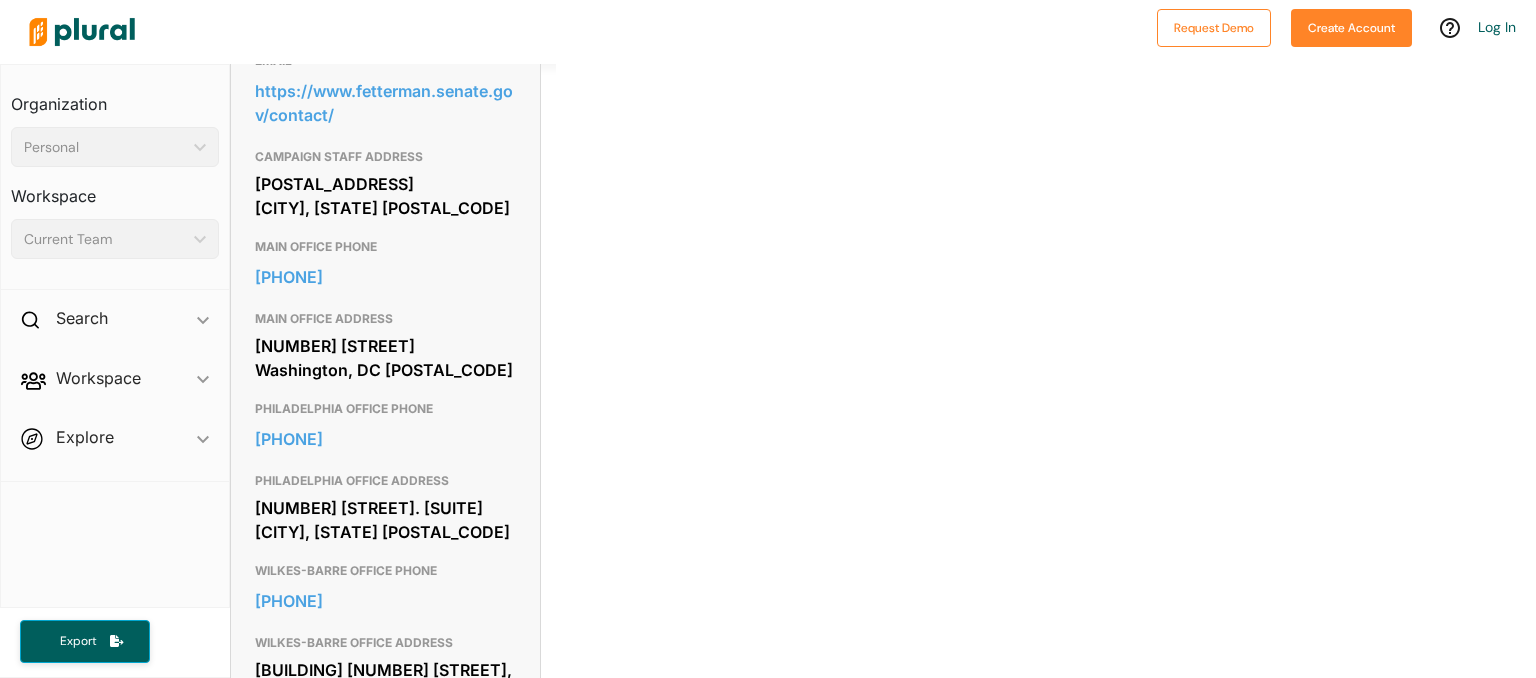 scroll, scrollTop: 806, scrollLeft: 0, axis: vertical 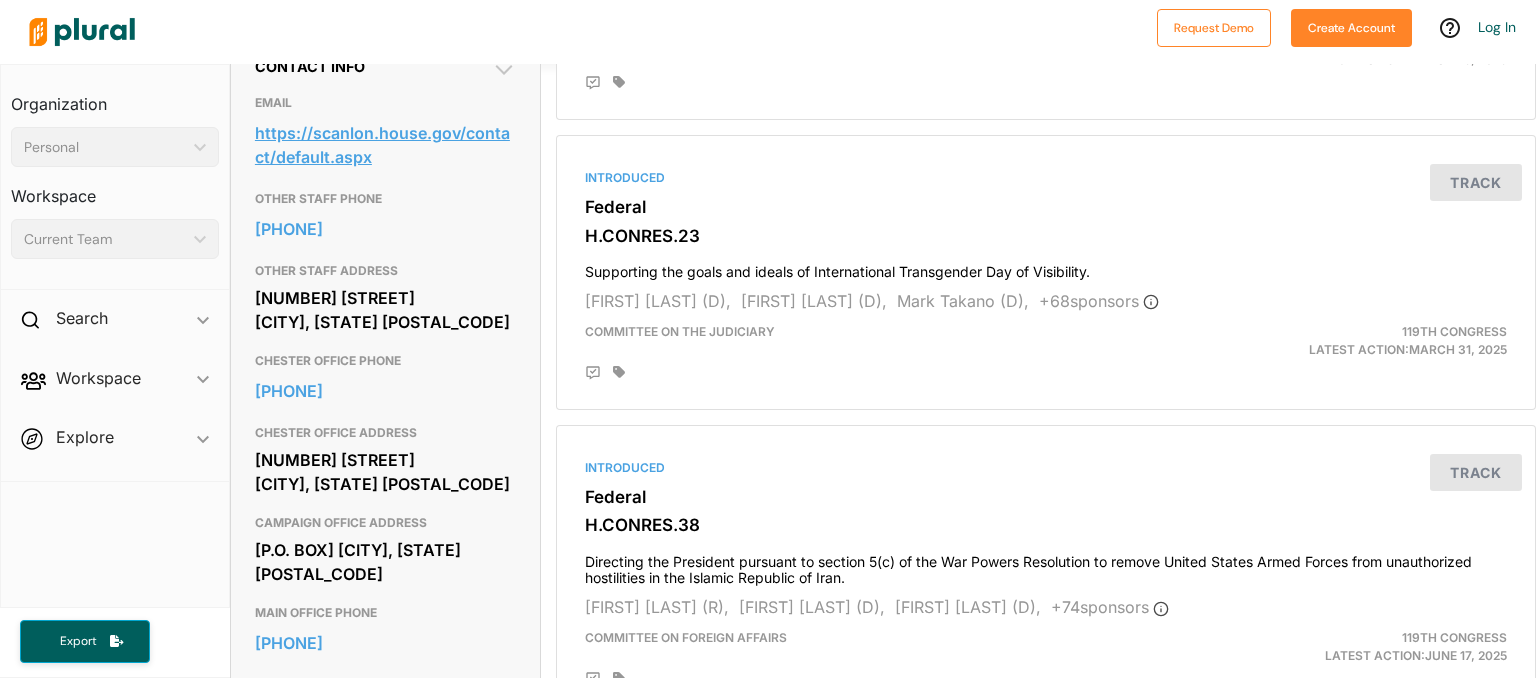 click on "https://scanlon.house.gov/contact/default.aspx" at bounding box center (386, 145) 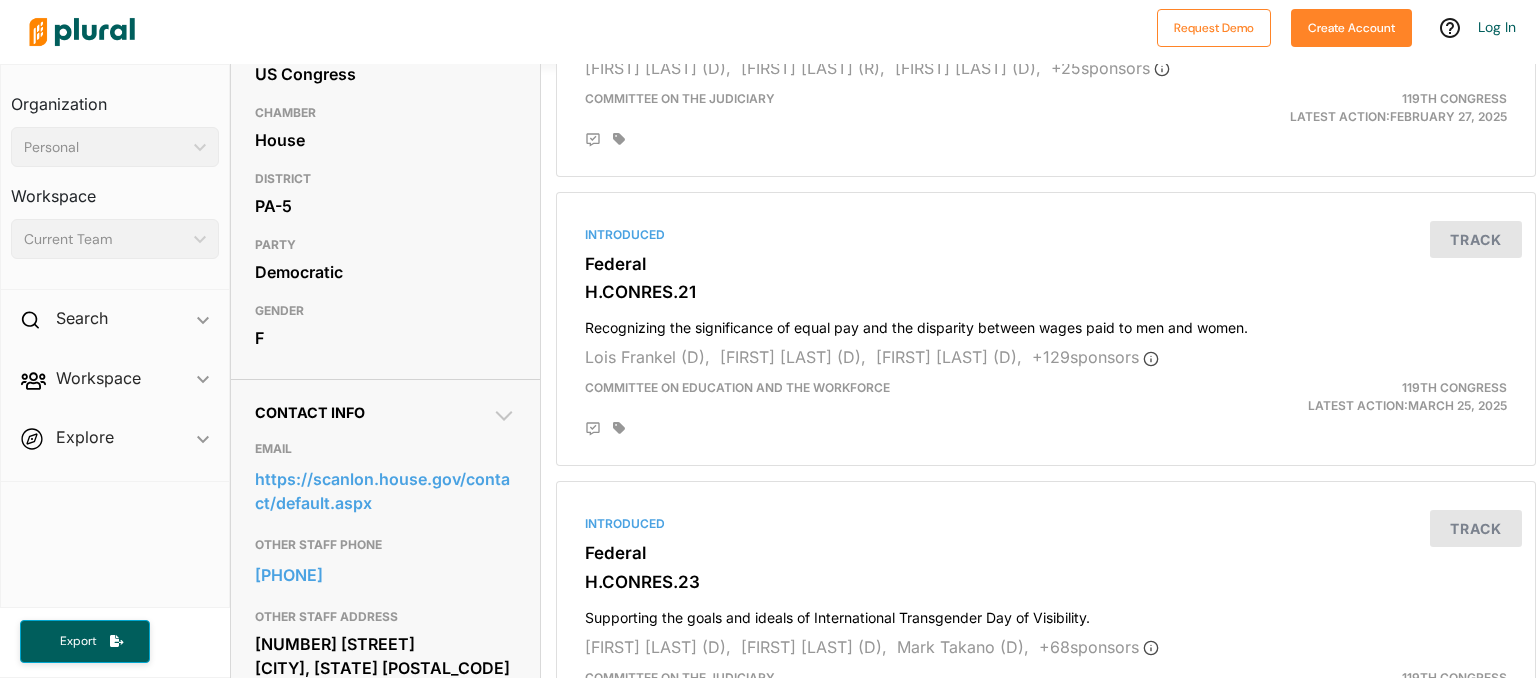 scroll, scrollTop: 460, scrollLeft: 0, axis: vertical 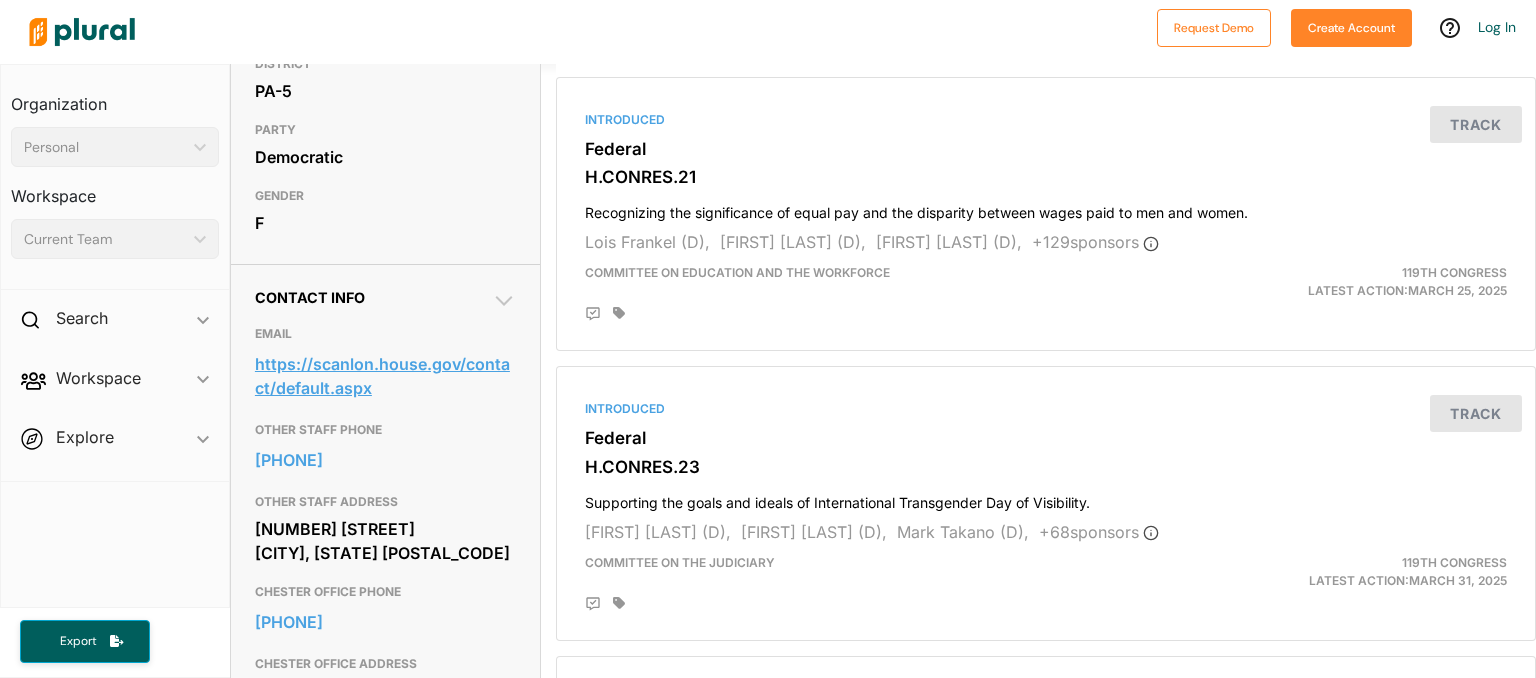 click on "https://scanlon.house.gov/contact/default.aspx" at bounding box center [386, 376] 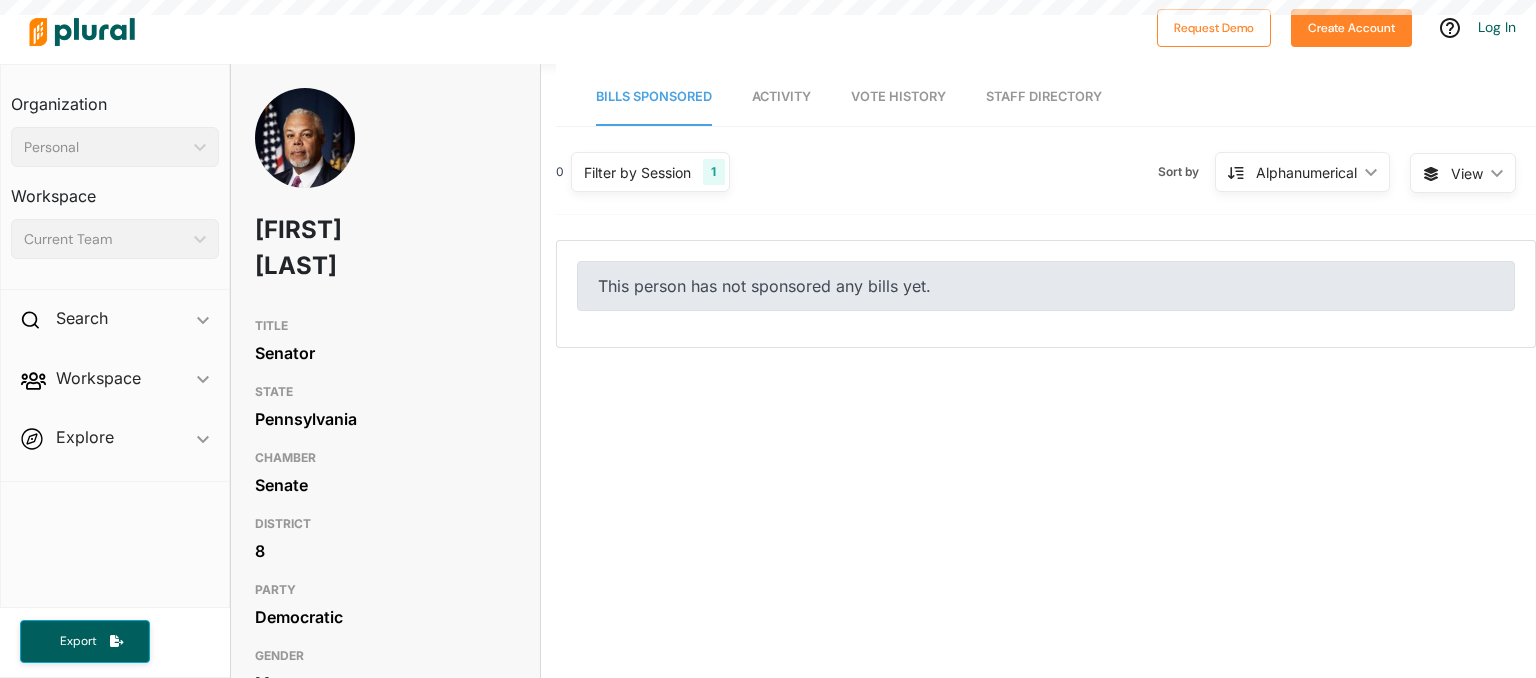 scroll, scrollTop: 0, scrollLeft: 0, axis: both 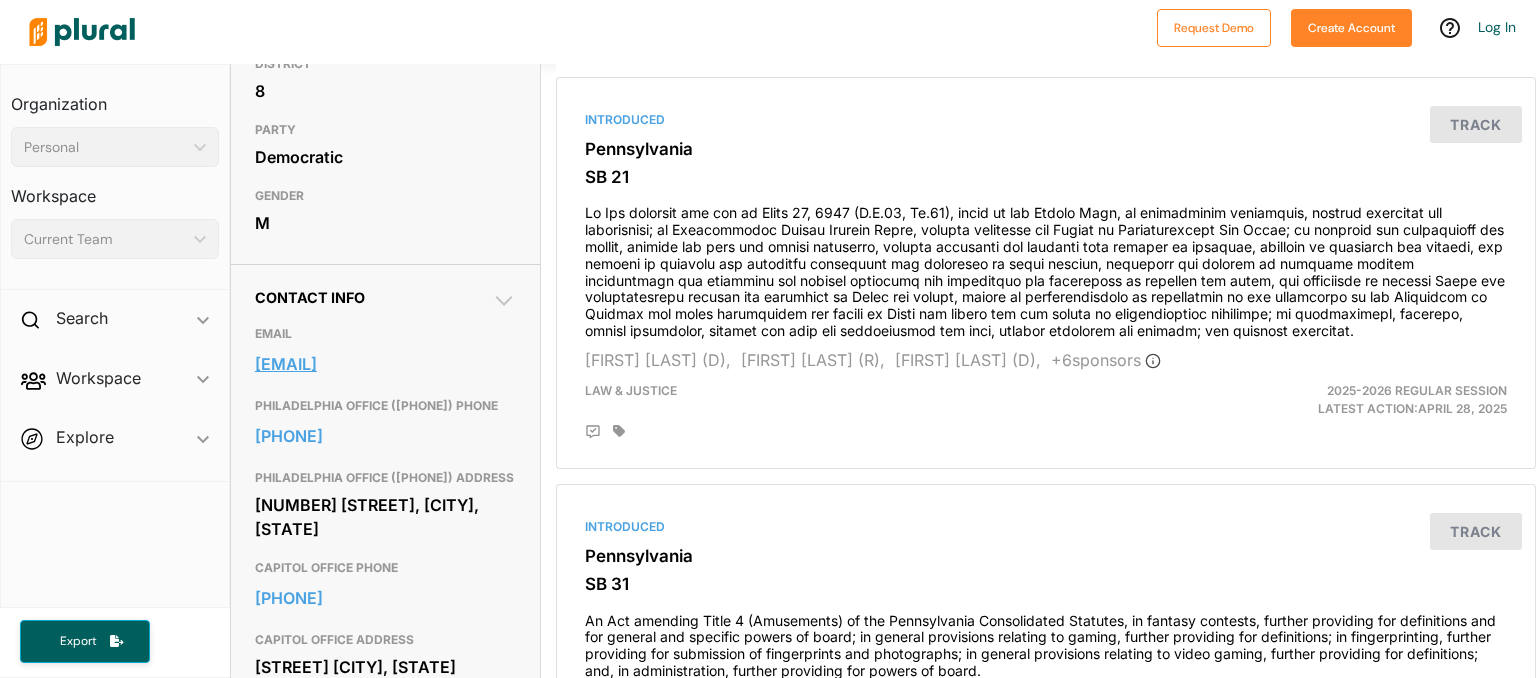 click on "[EMAIL]" at bounding box center [386, 364] 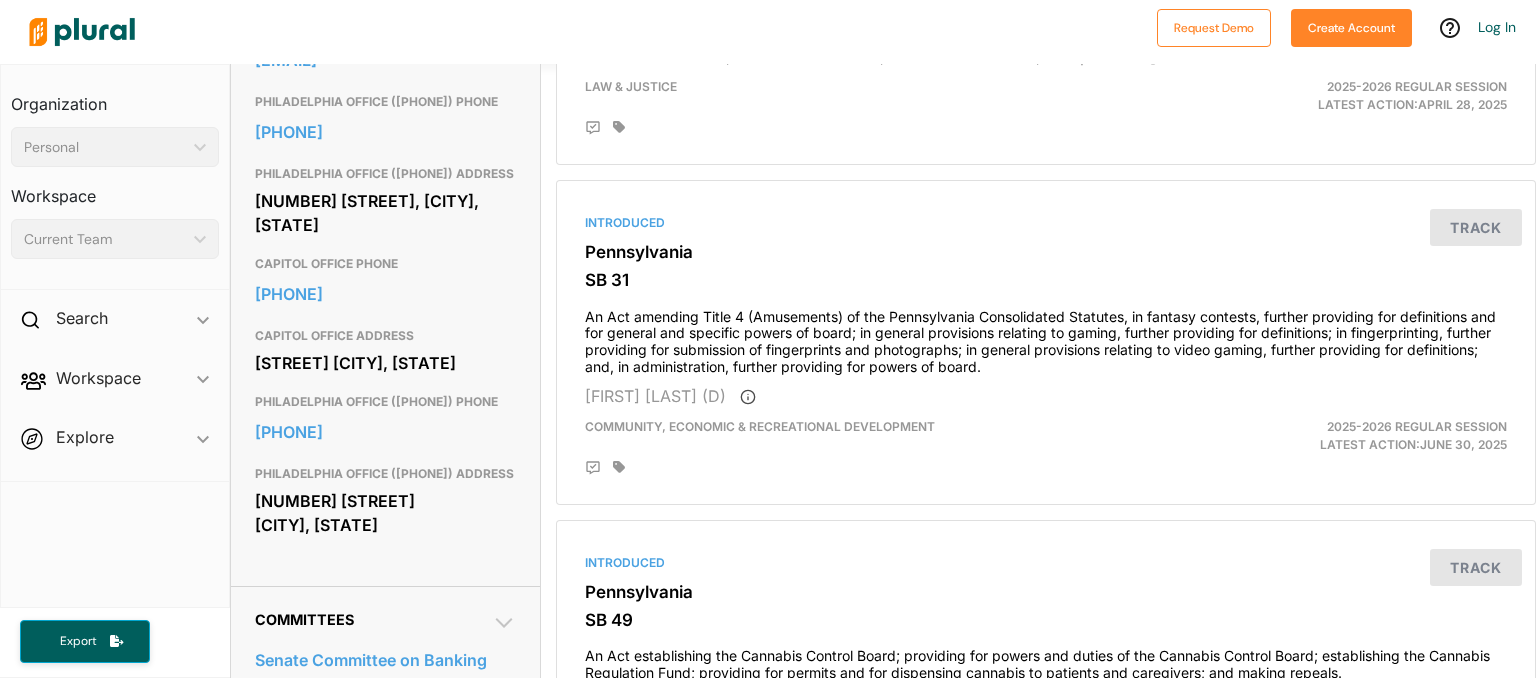scroll, scrollTop: 806, scrollLeft: 0, axis: vertical 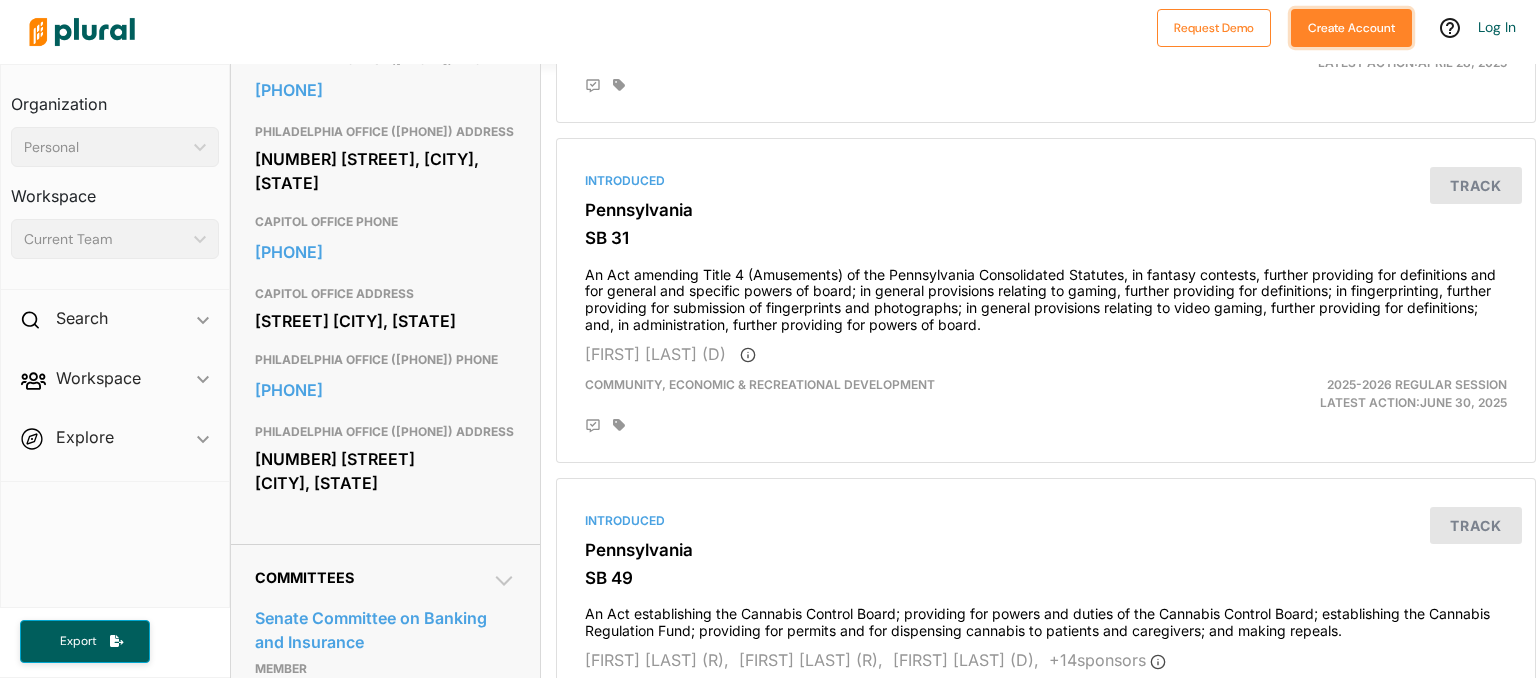 click on "Create Account" at bounding box center [1351, 28] 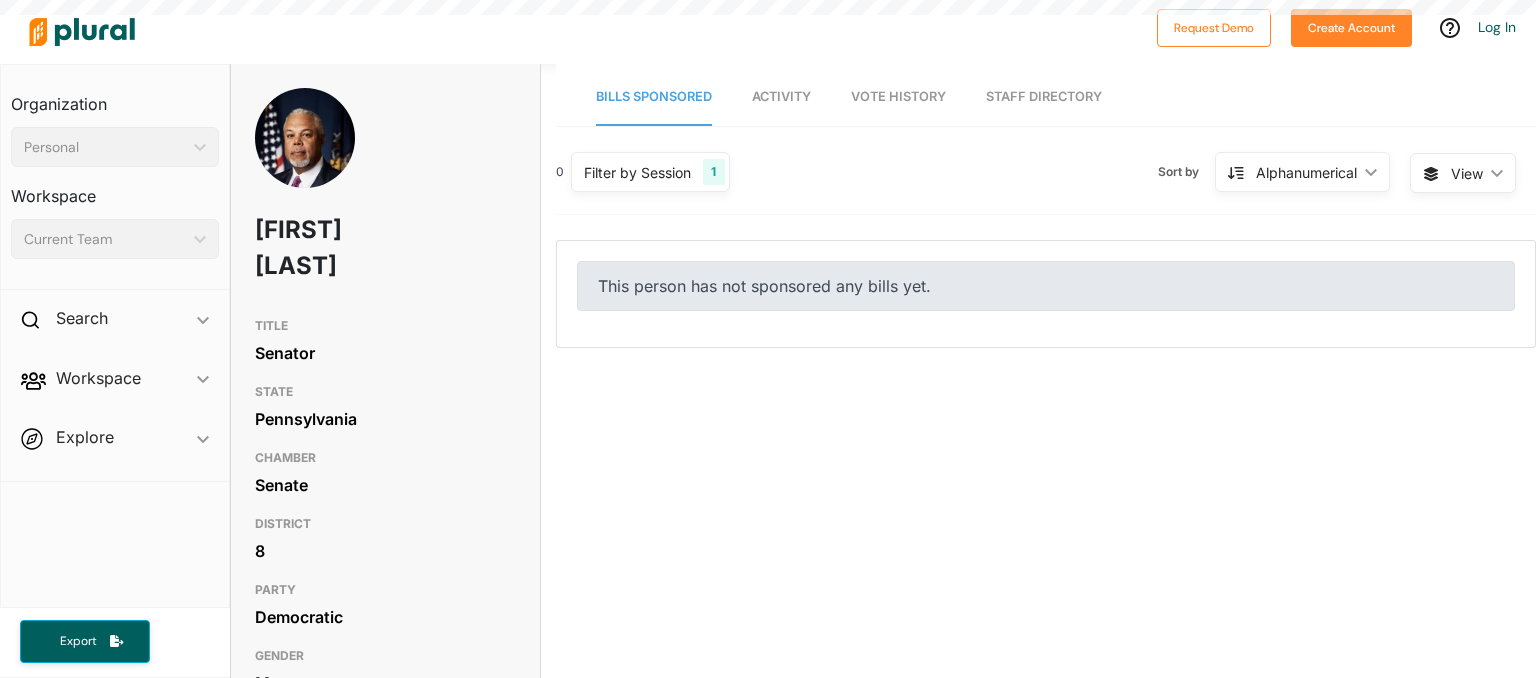 scroll, scrollTop: 0, scrollLeft: 0, axis: both 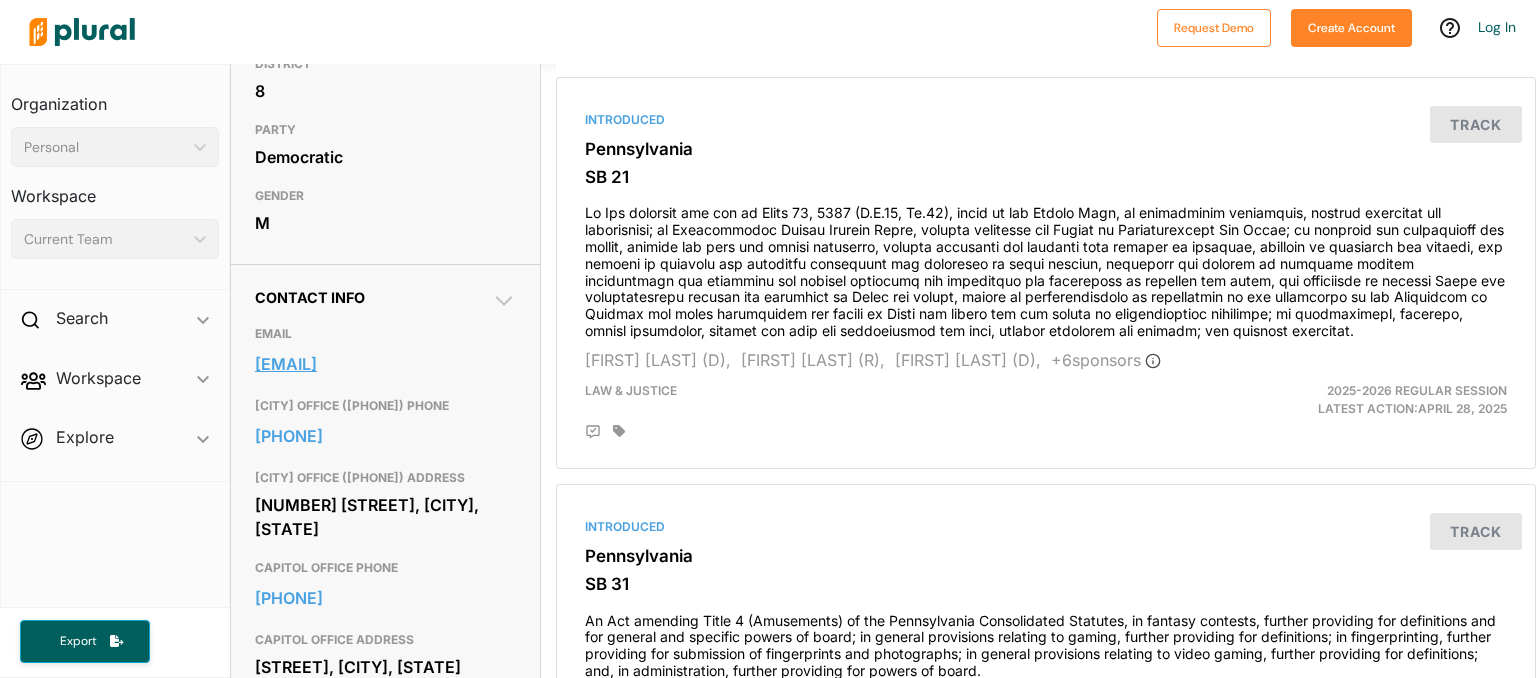 click on "williams@pasenate.com" at bounding box center [386, 364] 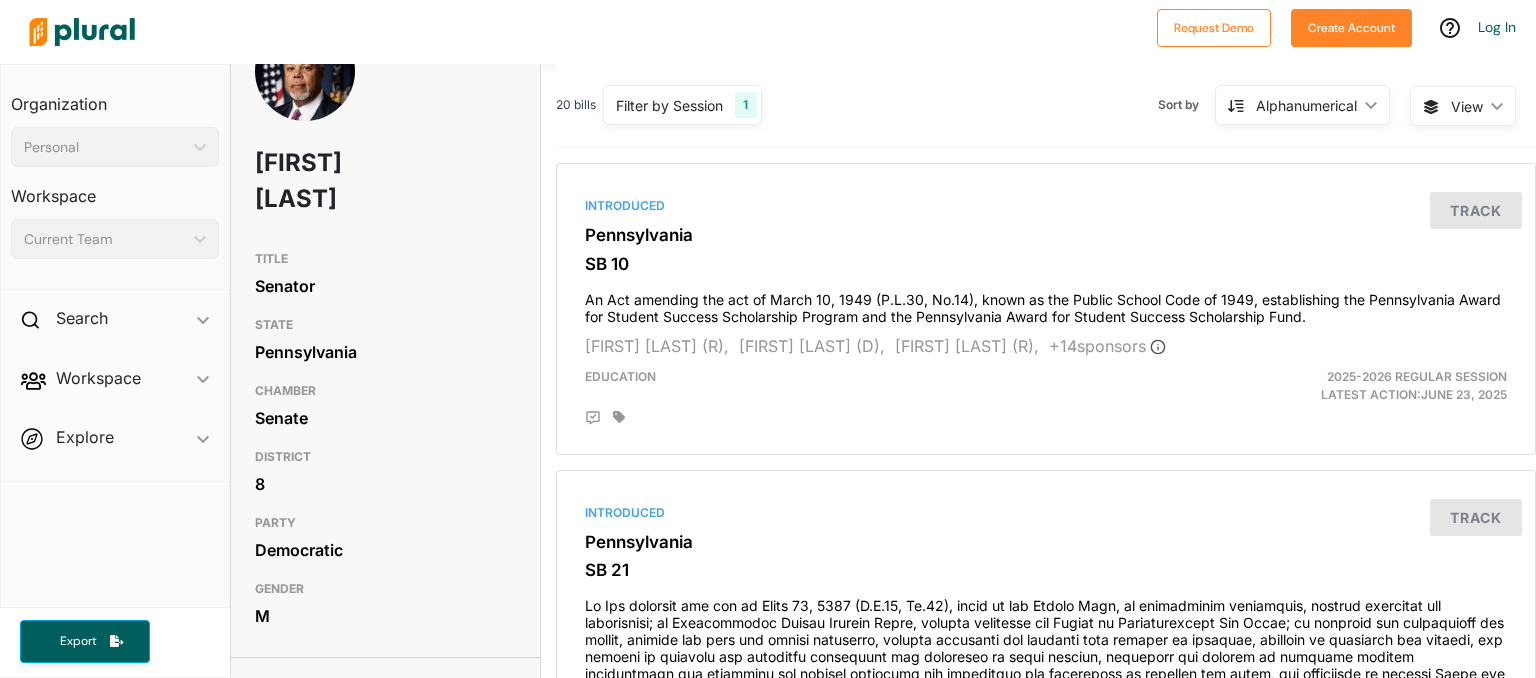 scroll, scrollTop: 0, scrollLeft: 0, axis: both 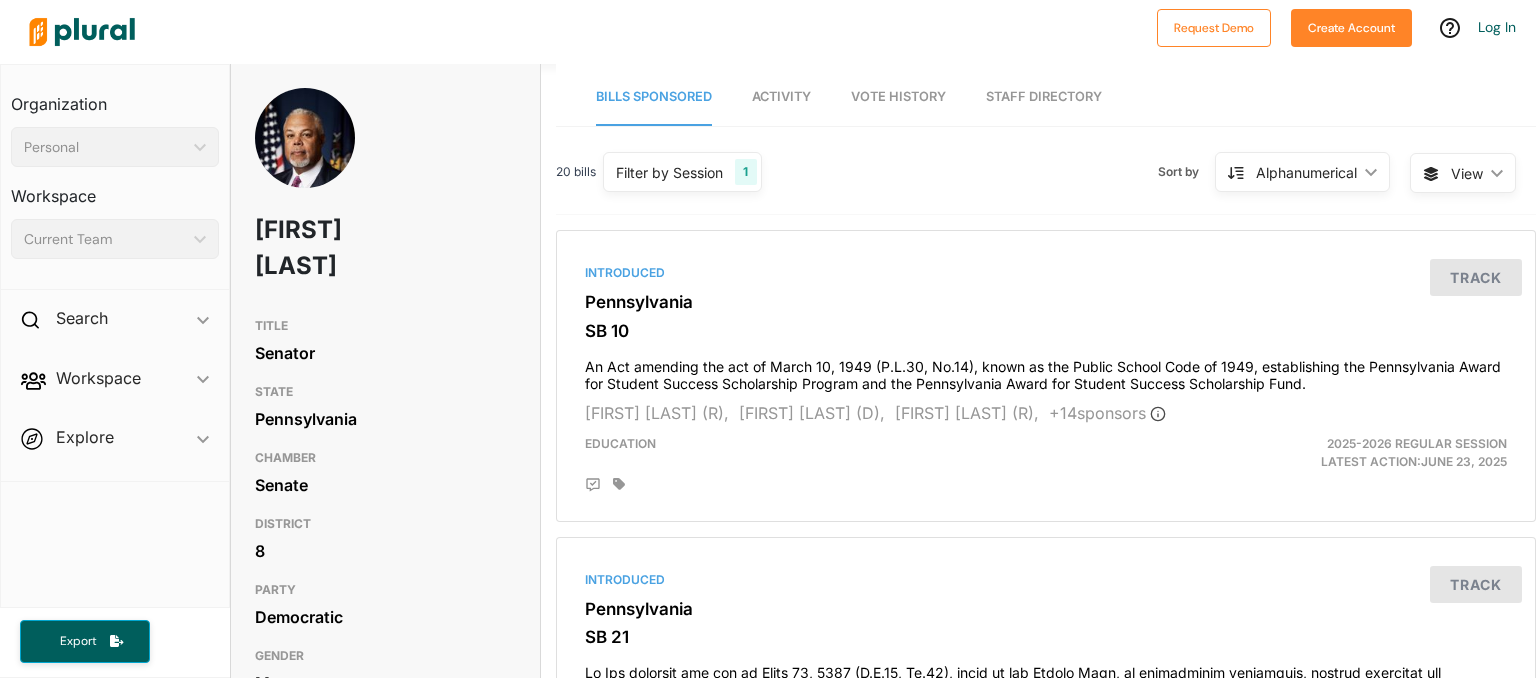 click at bounding box center [305, 163] 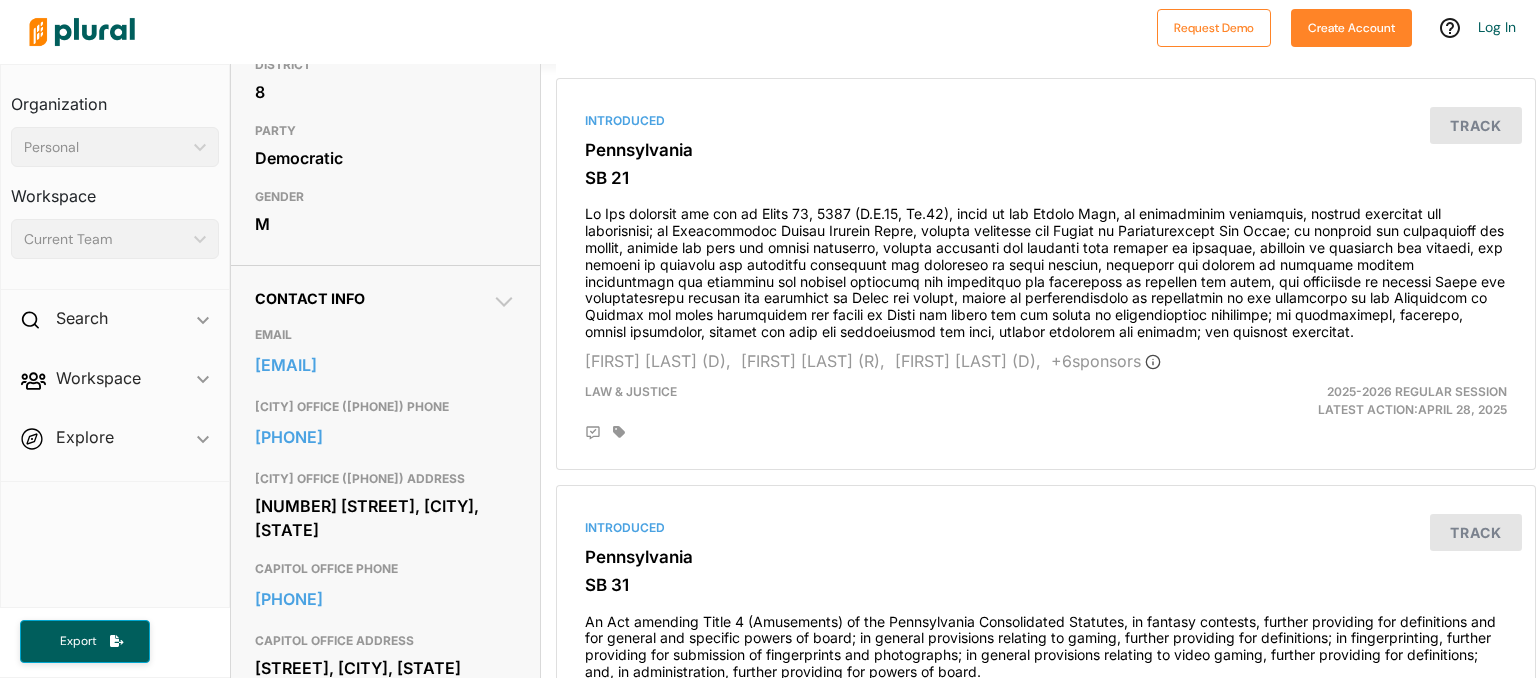 scroll, scrollTop: 460, scrollLeft: 0, axis: vertical 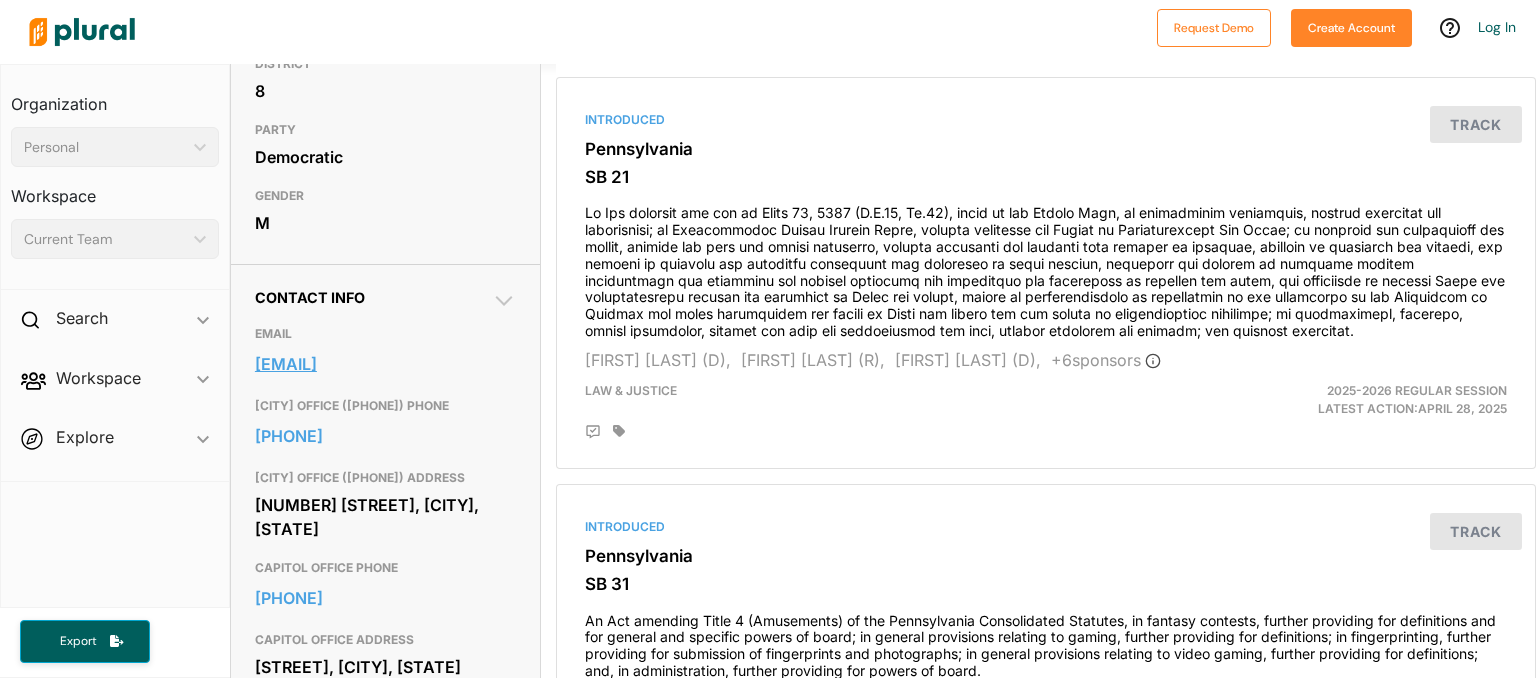 click on "williams@pasenate.com" at bounding box center (386, 364) 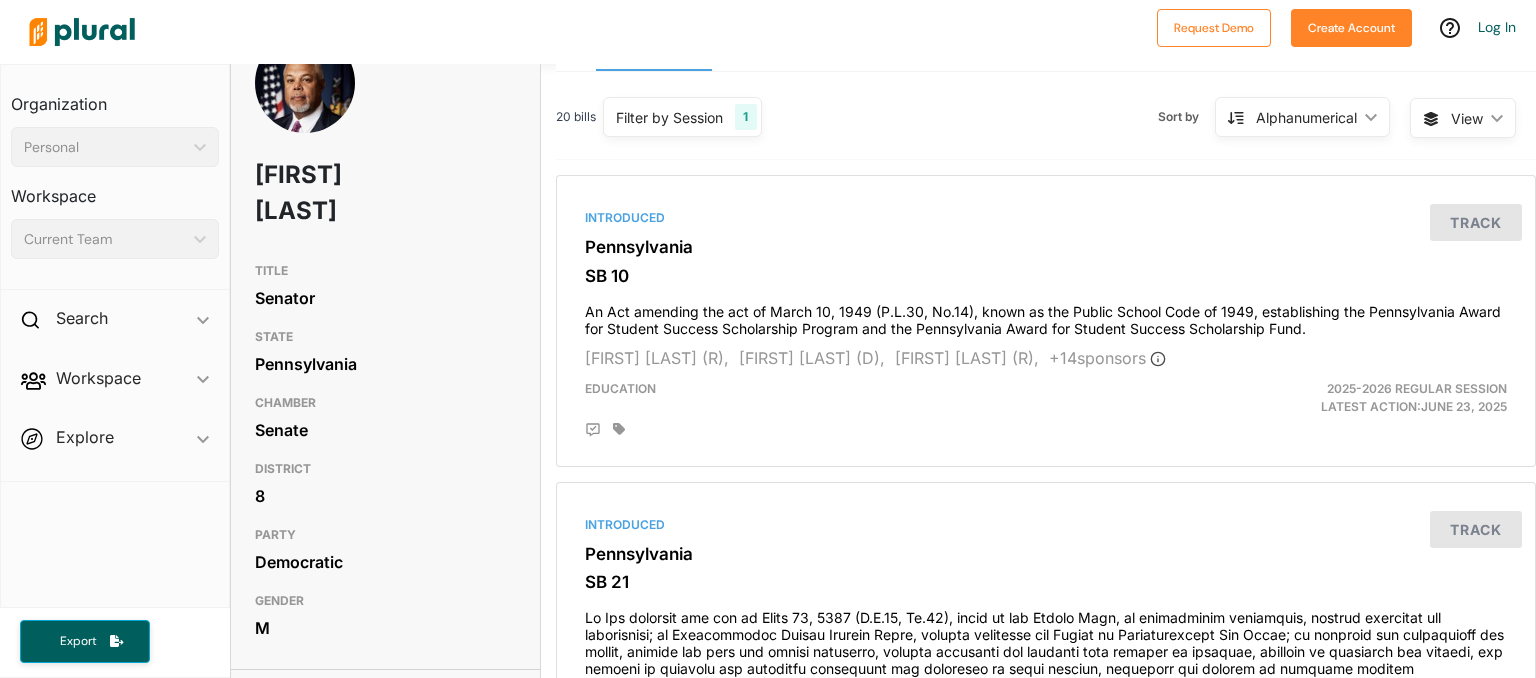 scroll, scrollTop: 0, scrollLeft: 0, axis: both 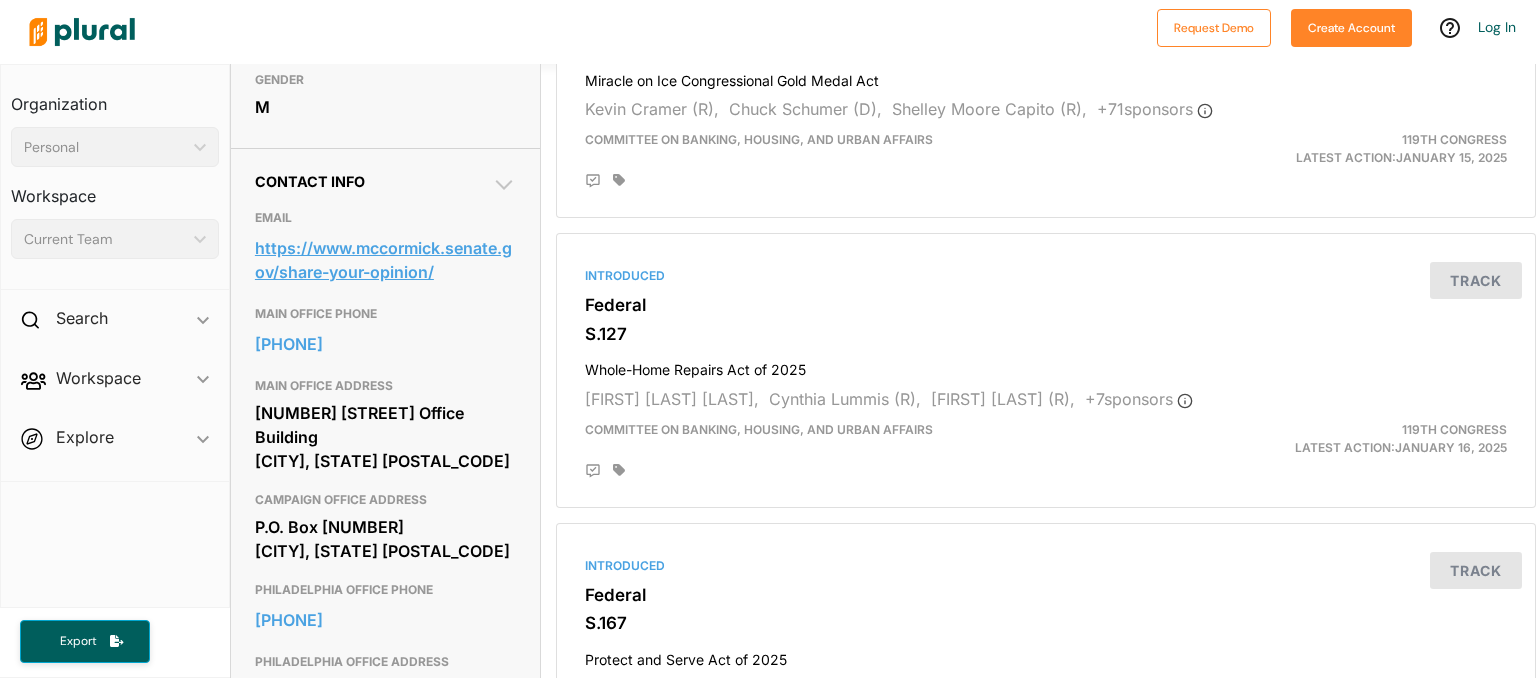 click on "https://www.mccormick.senate.gov/share-your-opinion/" at bounding box center [386, 260] 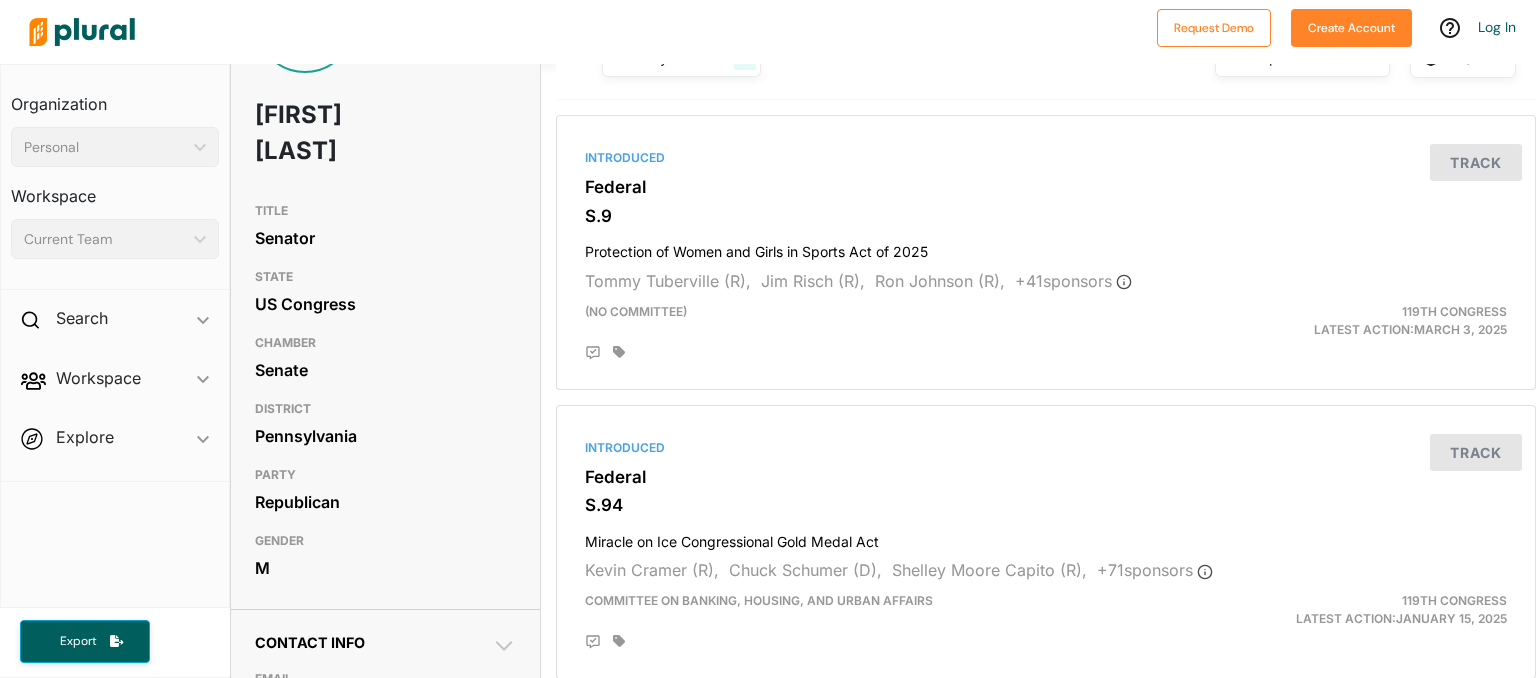 scroll, scrollTop: 576, scrollLeft: 0, axis: vertical 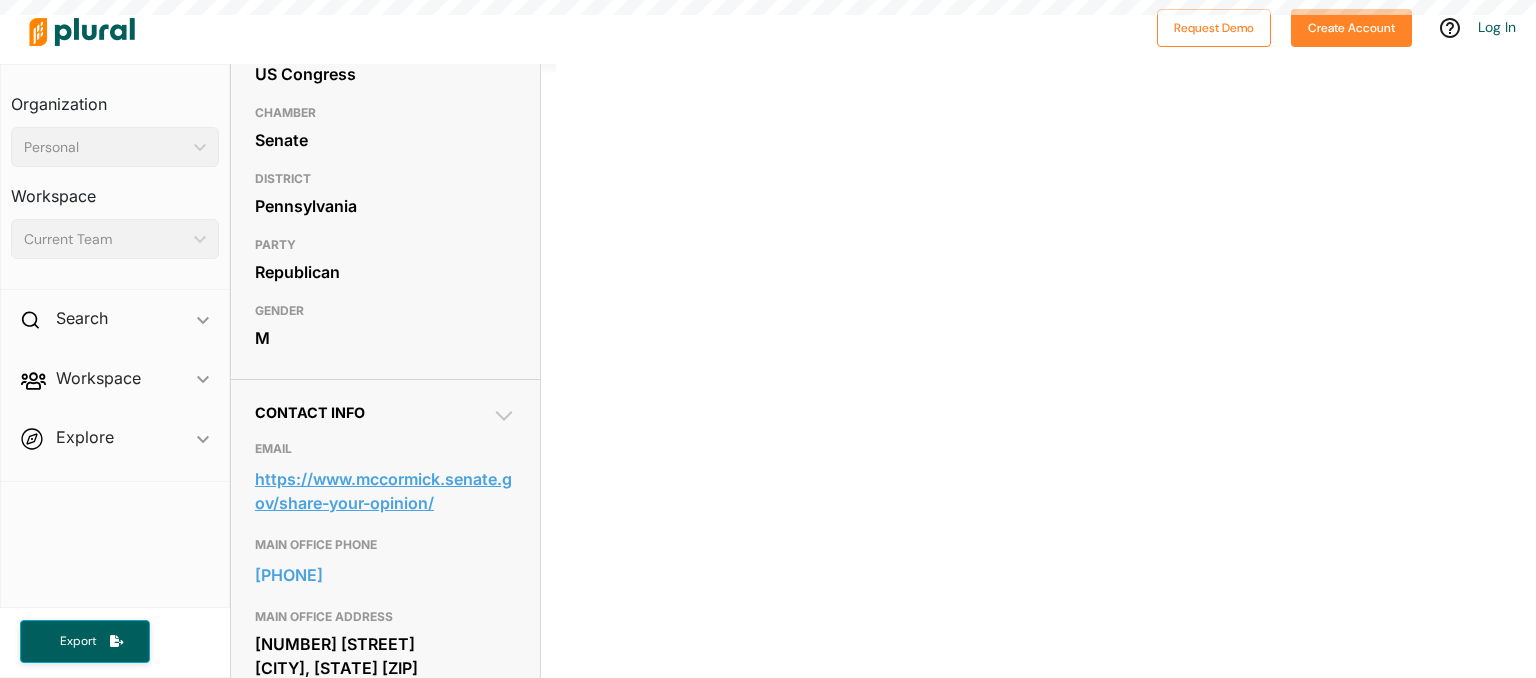 click on "https://www.mccormick.senate.gov/share-your-opinion/" at bounding box center [386, 491] 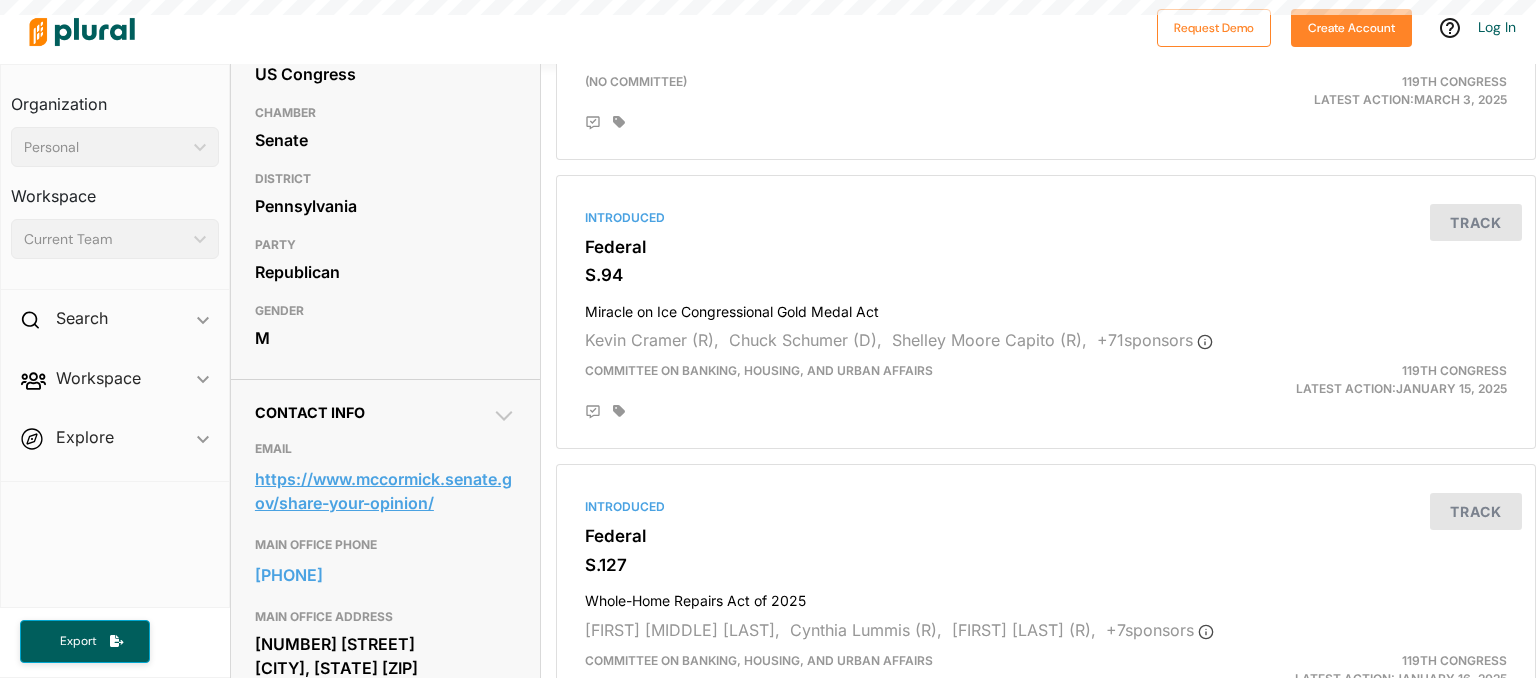 scroll, scrollTop: 0, scrollLeft: 0, axis: both 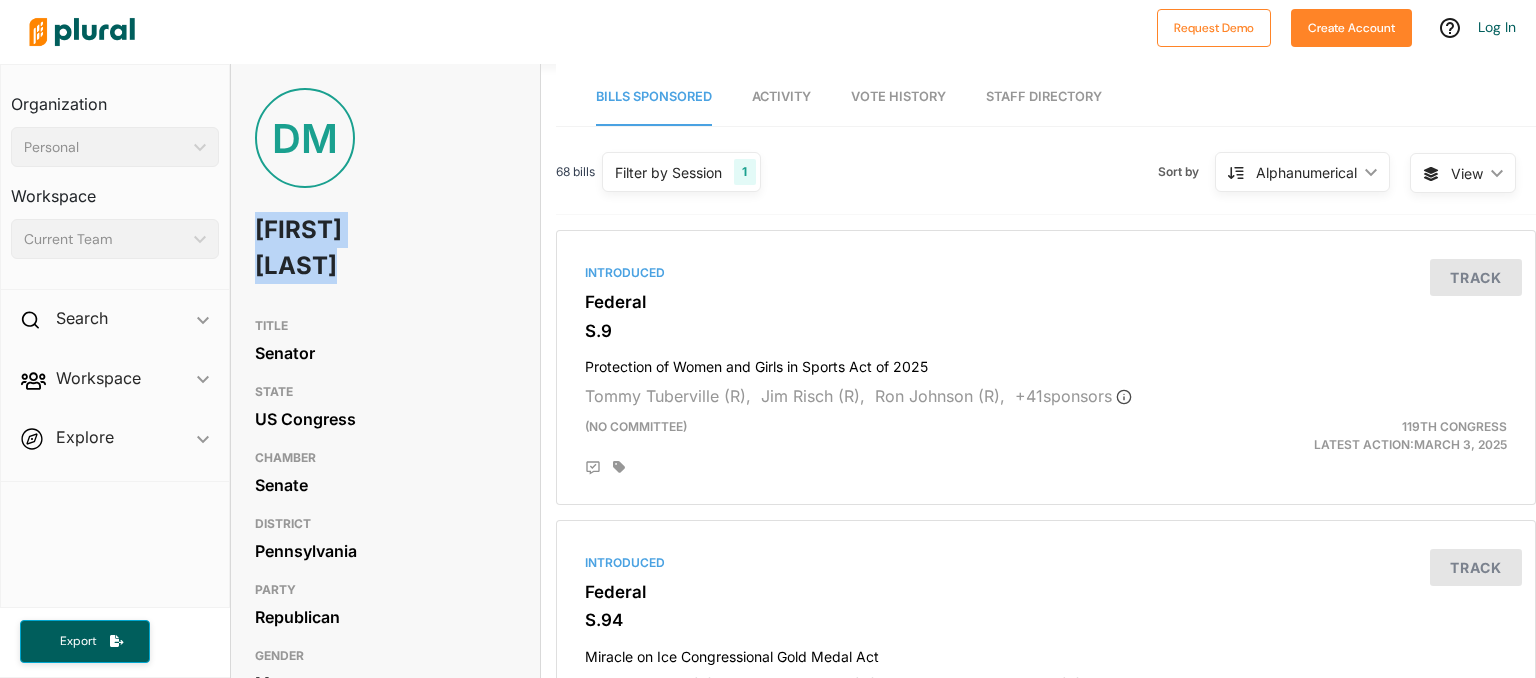 drag, startPoint x: 254, startPoint y: 226, endPoint x: 324, endPoint y: 270, distance: 82.68011 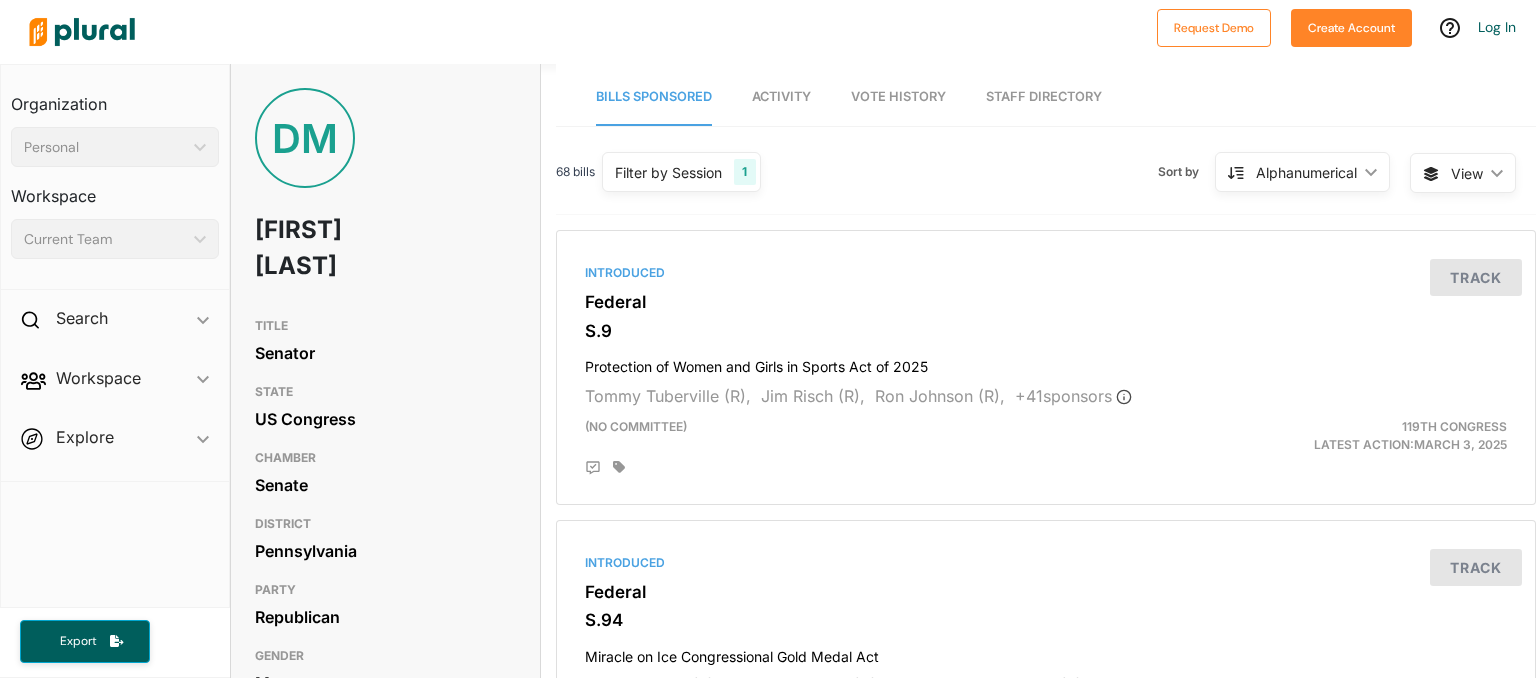 click on "Senator" at bounding box center [386, 353] 